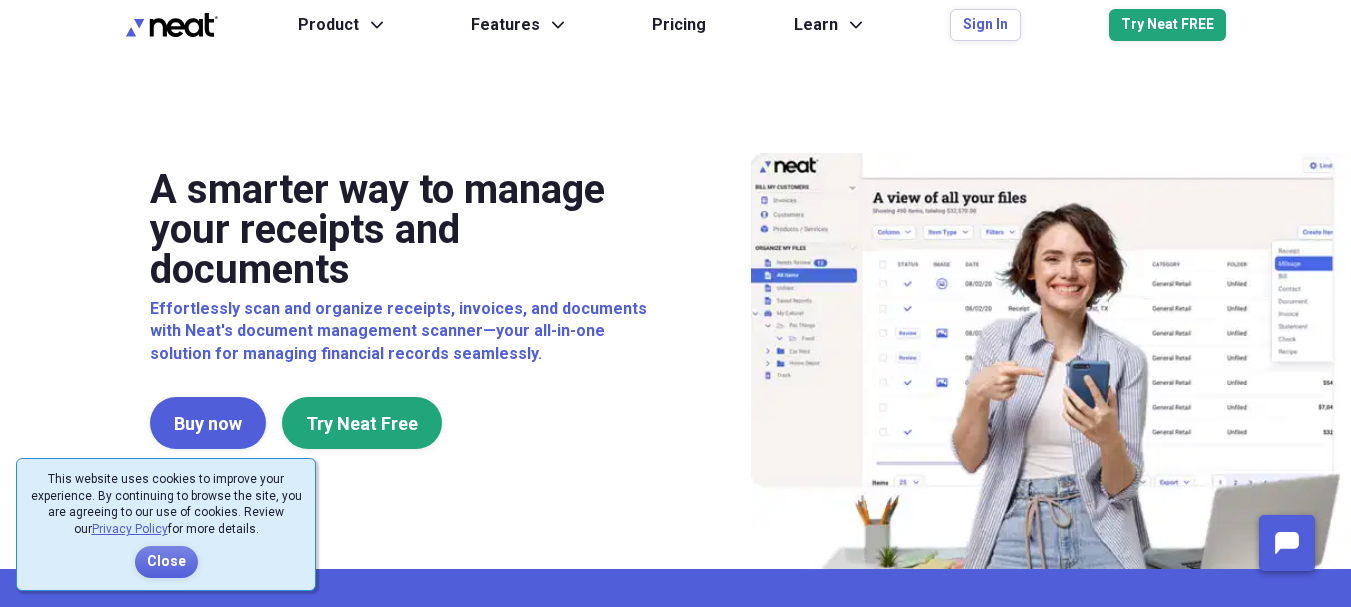 scroll, scrollTop: 0, scrollLeft: 0, axis: both 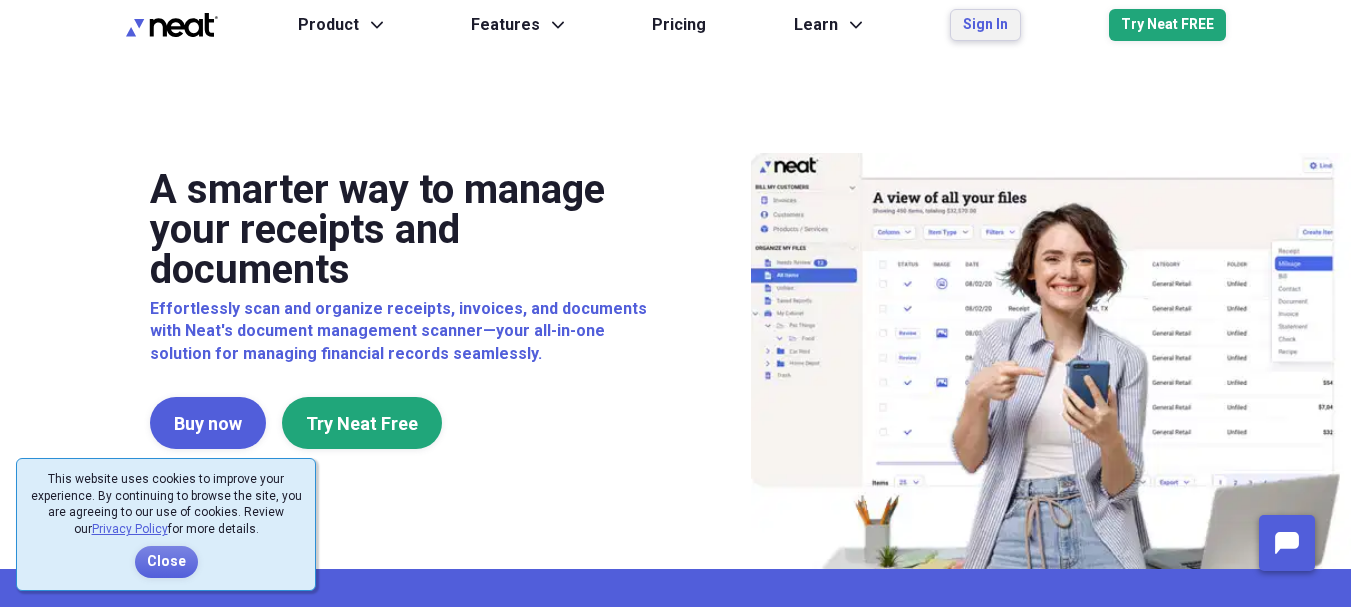 click on "Sign In" at bounding box center [985, 25] 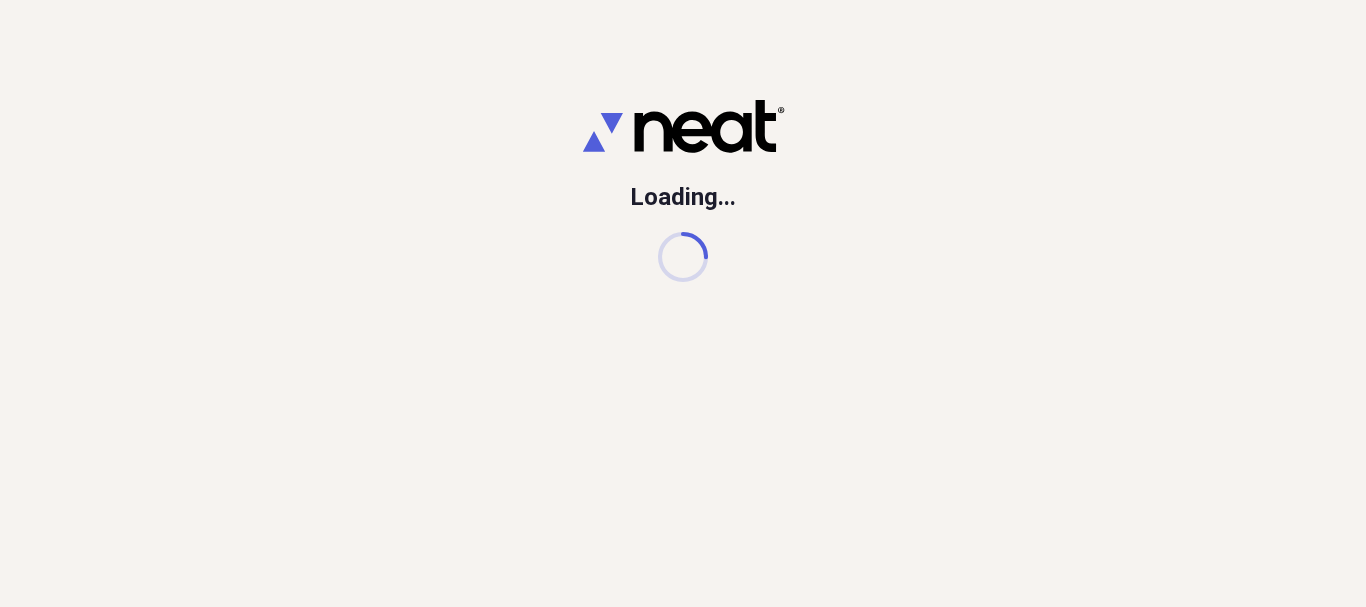 scroll, scrollTop: 0, scrollLeft: 0, axis: both 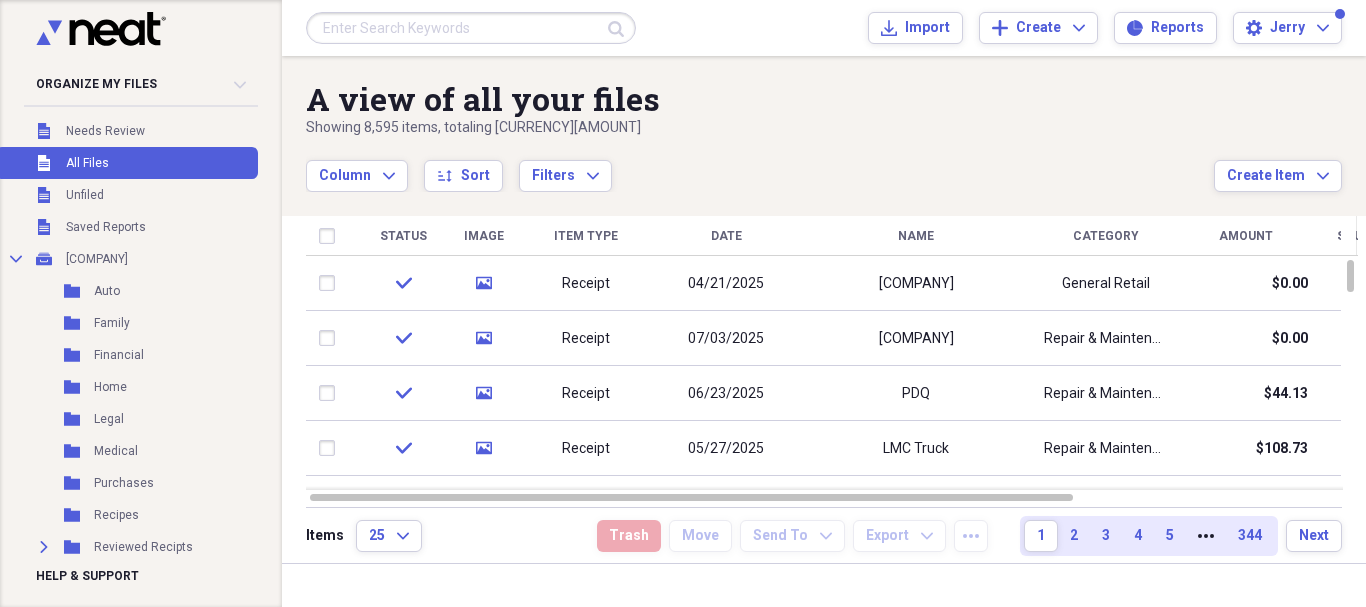 click at bounding box center (471, 28) 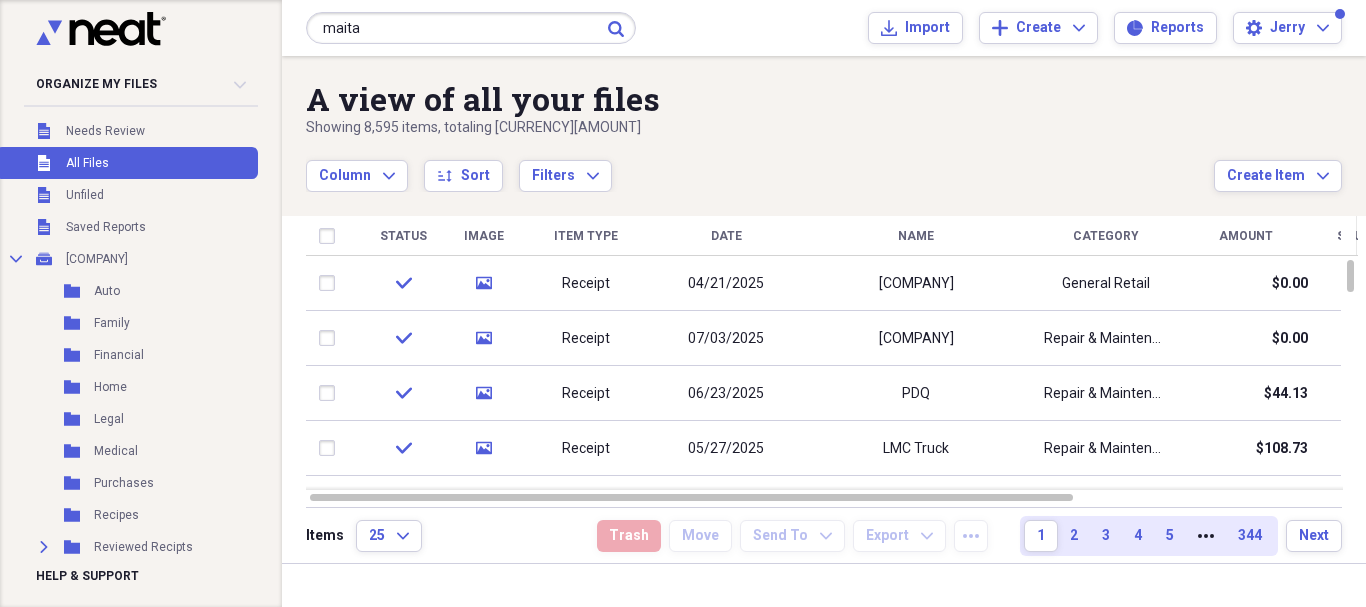 type on "maita" 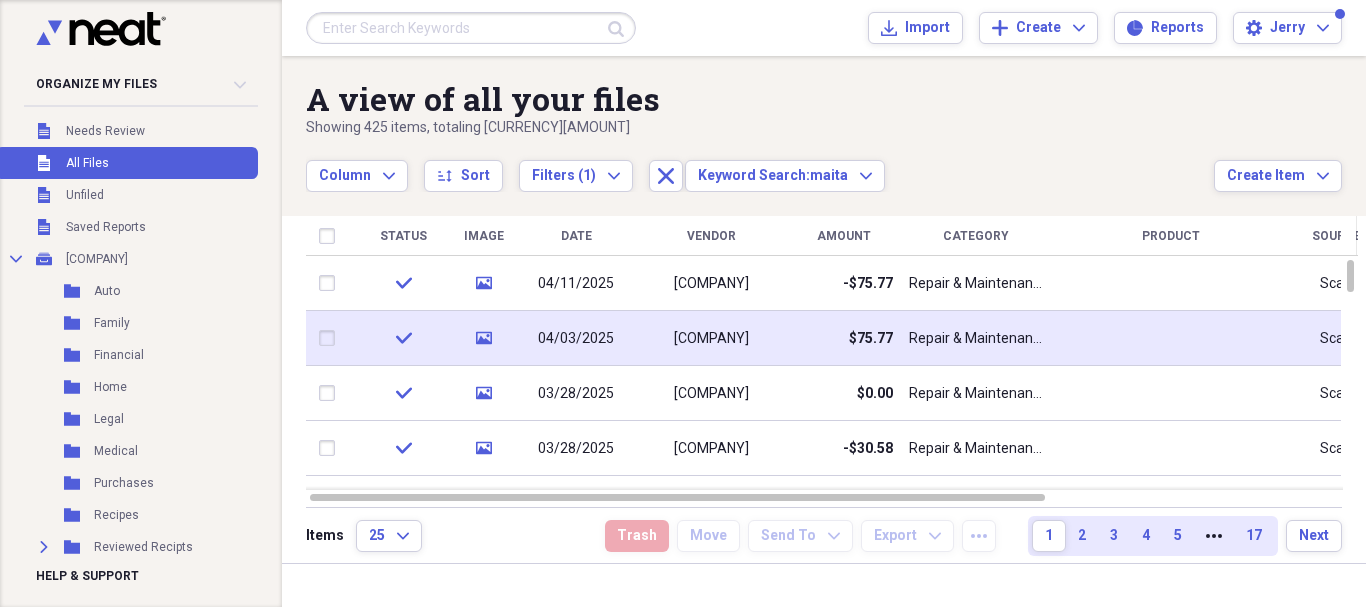 click on "[COMPANY]" at bounding box center (711, 339) 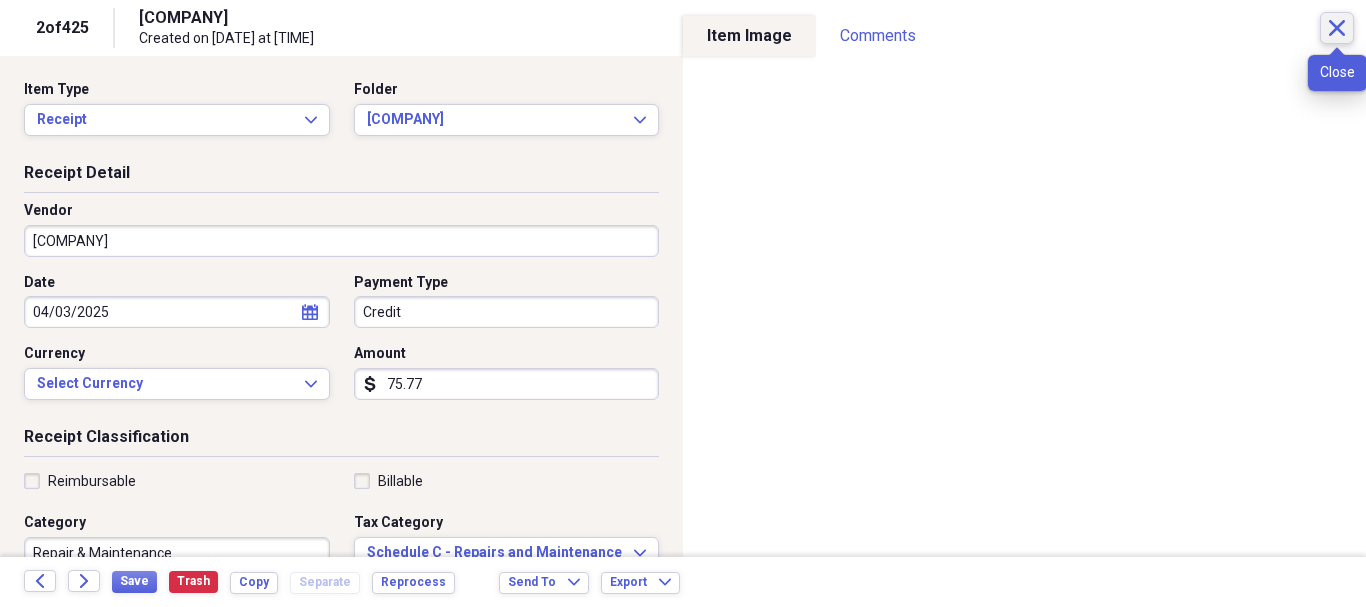 click on "Close" 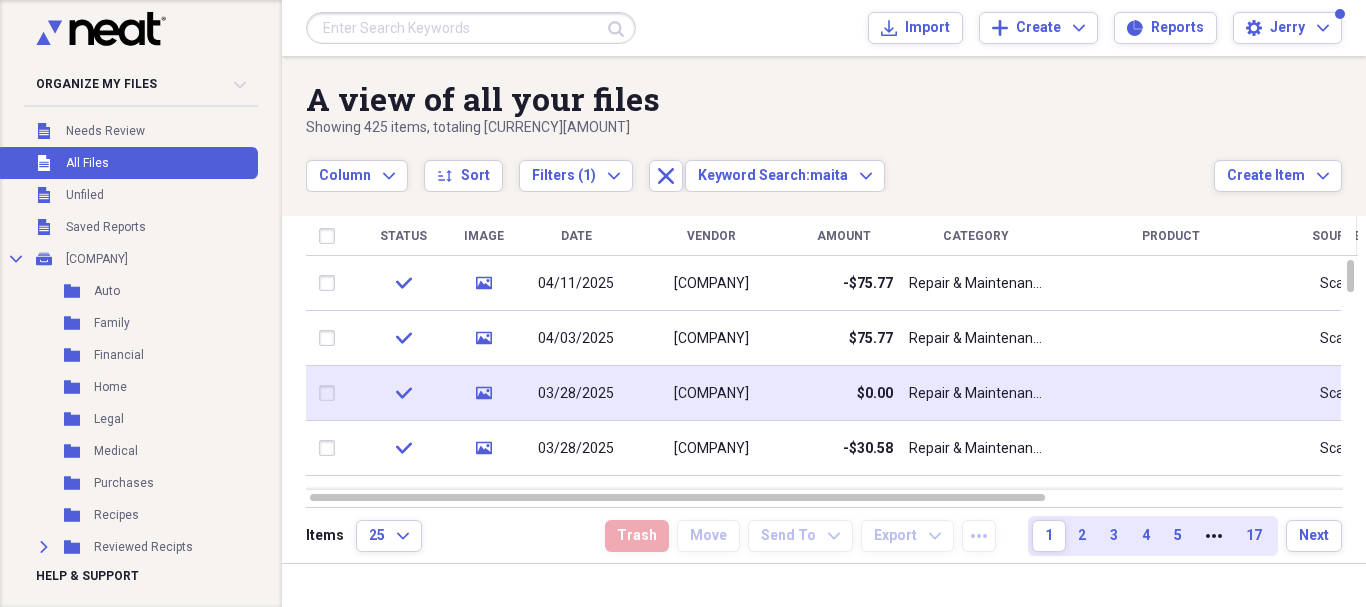 click on "[COMPANY]" at bounding box center [711, 394] 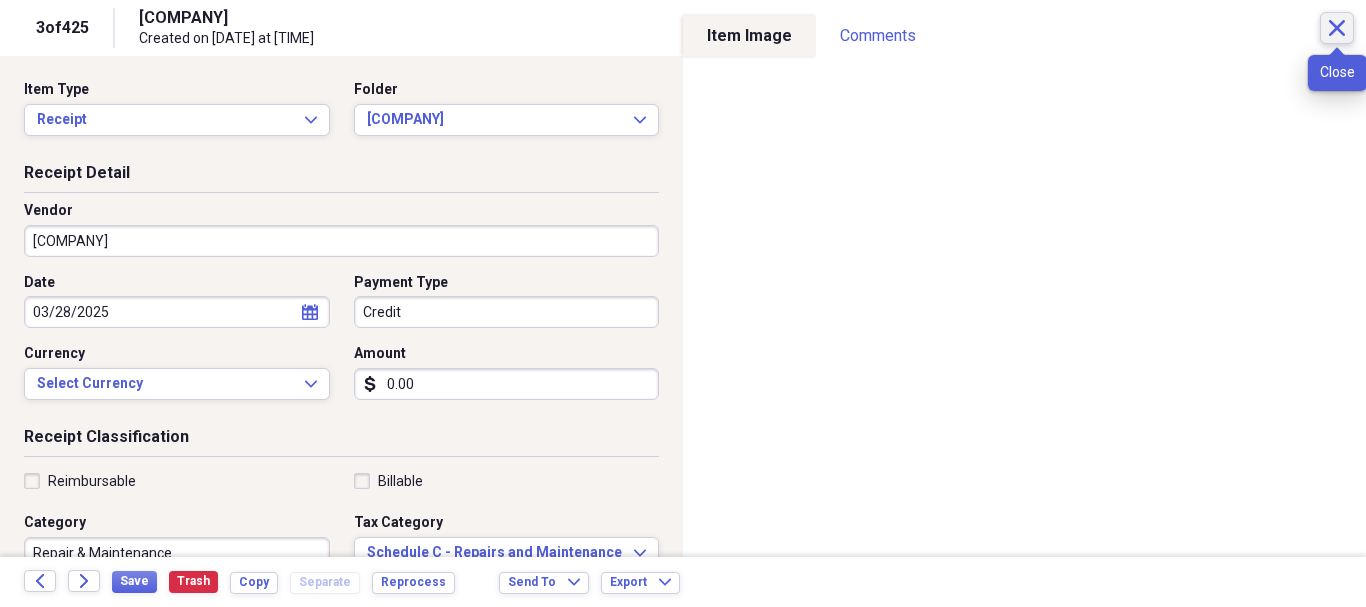 click on "Close" at bounding box center (1337, 28) 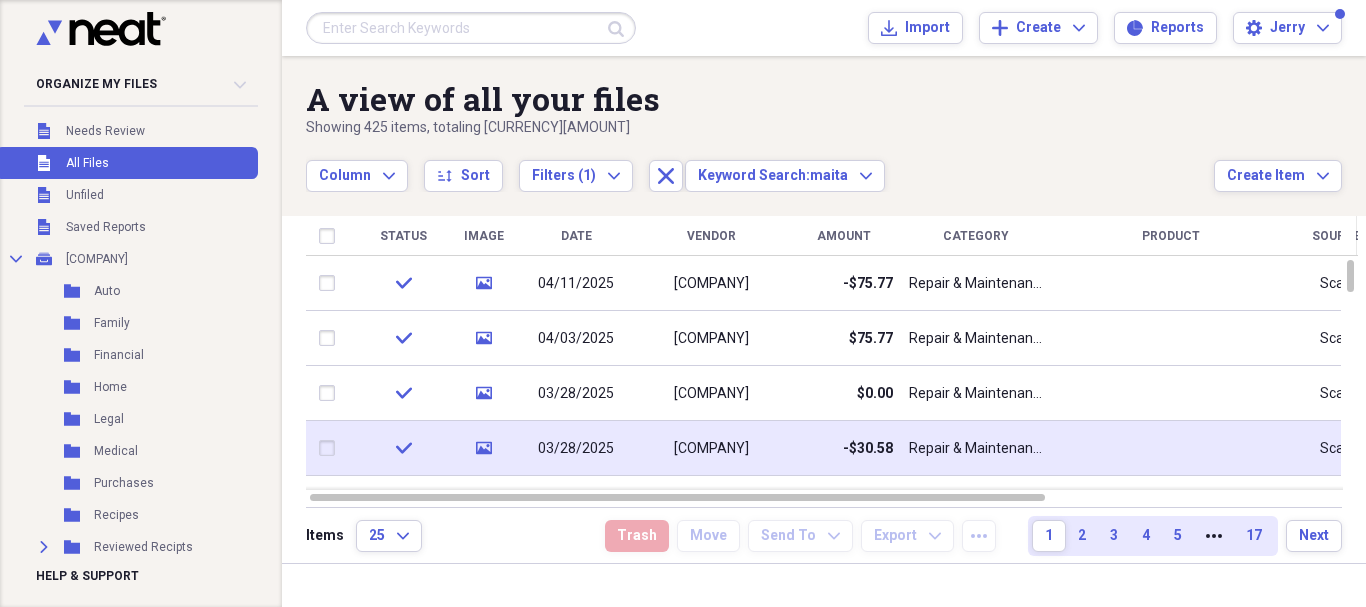 click on "[COMPANY]" at bounding box center (711, 449) 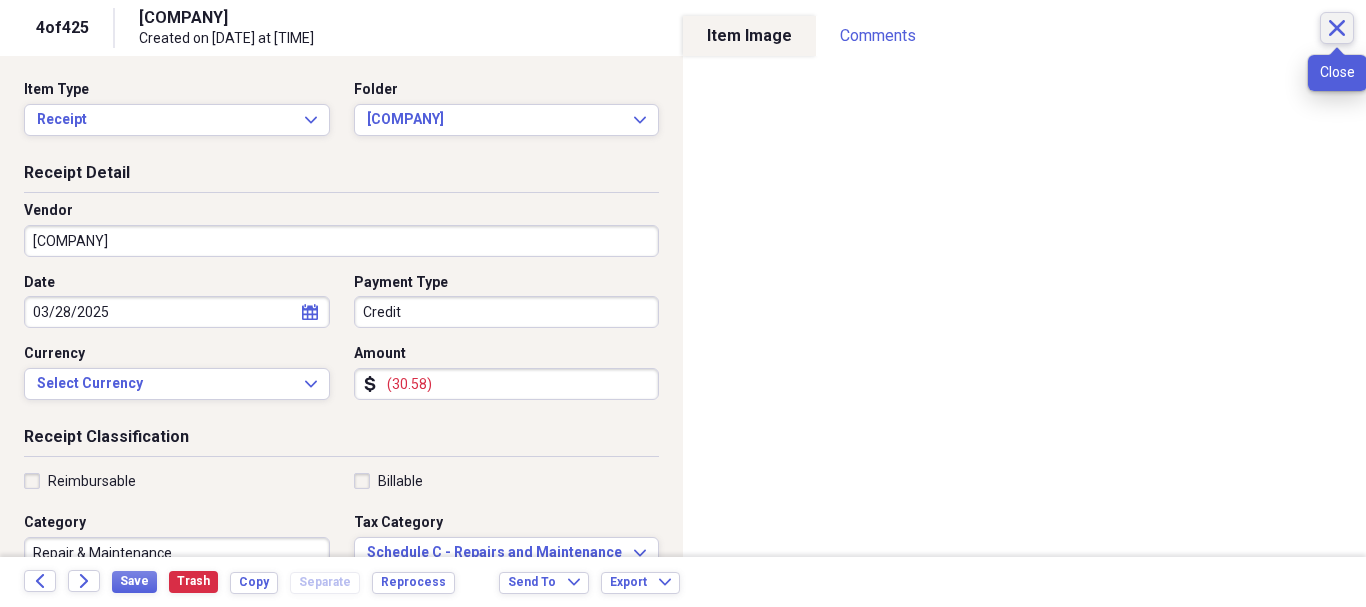 click on "Close" at bounding box center [1337, 28] 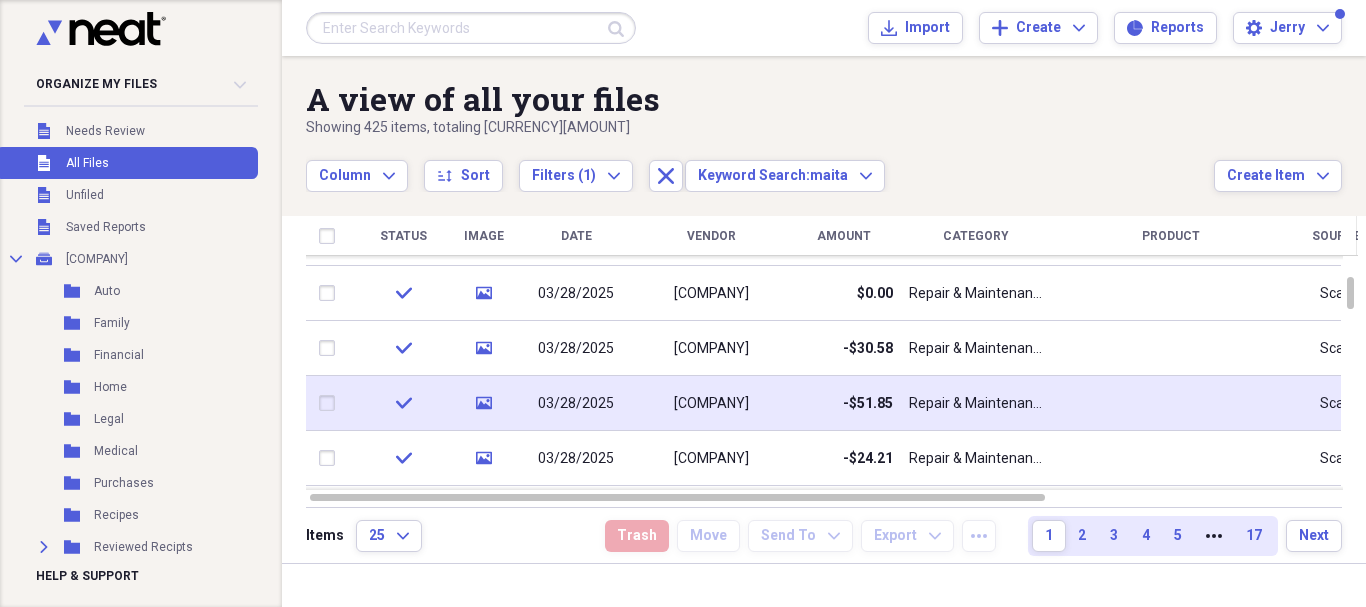 click on "[COMPANY]" at bounding box center (711, 404) 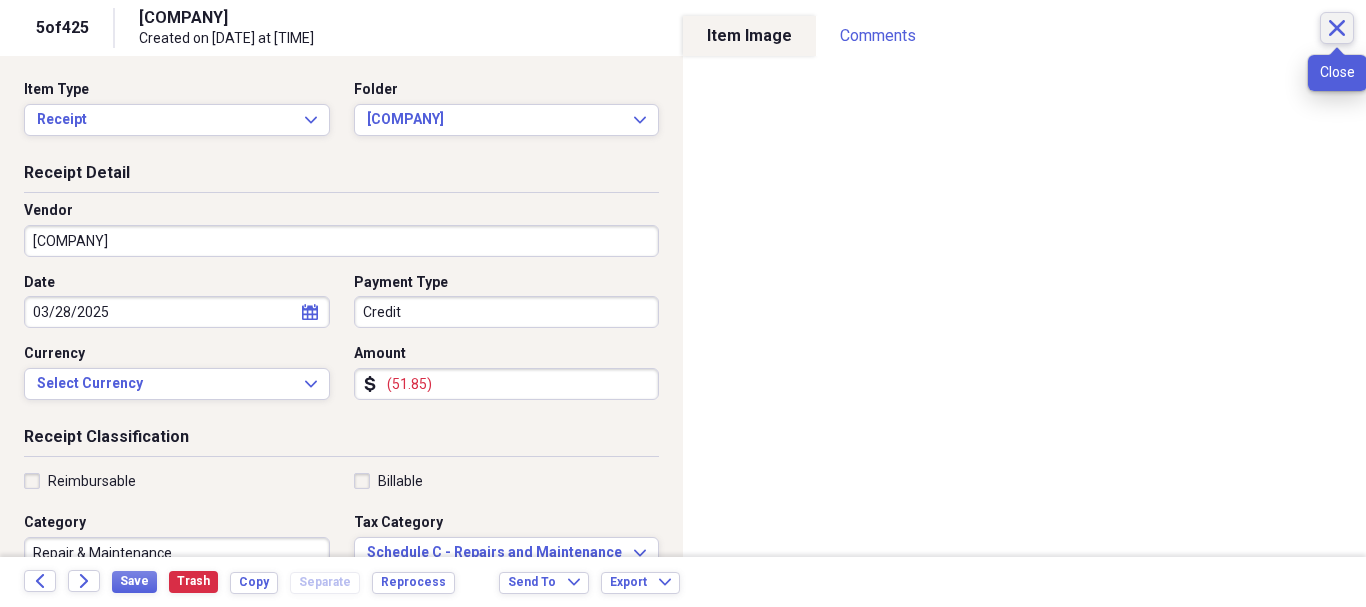 click on "Close" at bounding box center [1337, 28] 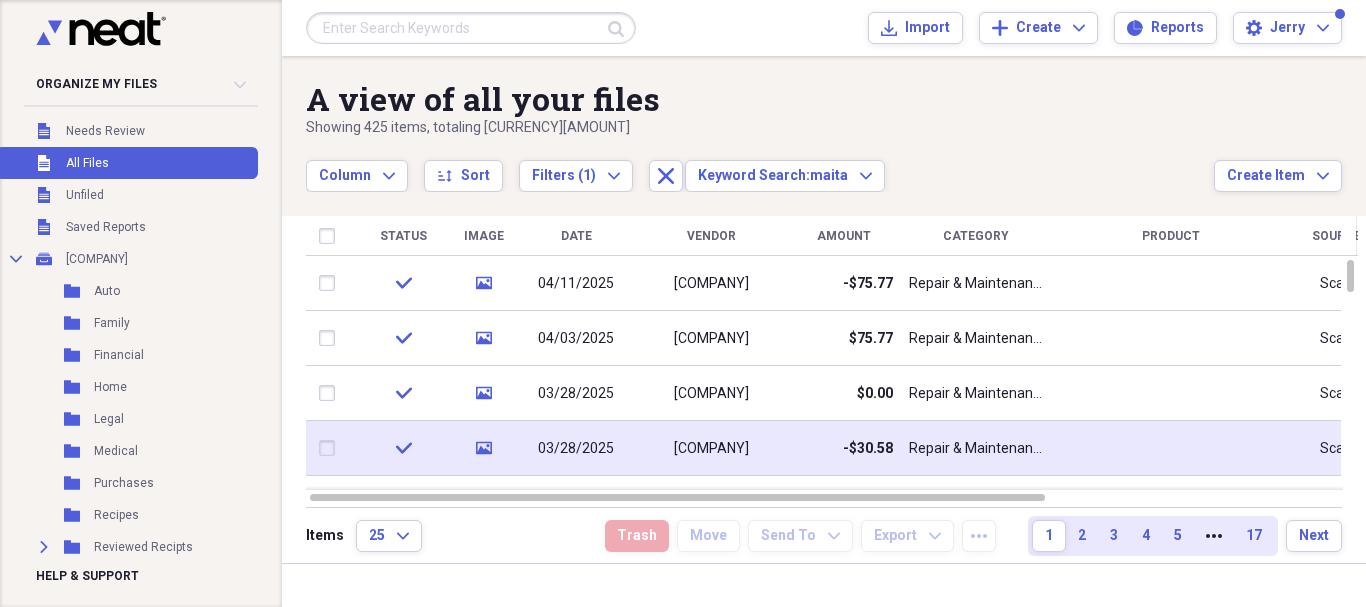 click on "Repair & Maintenance" at bounding box center [976, 449] 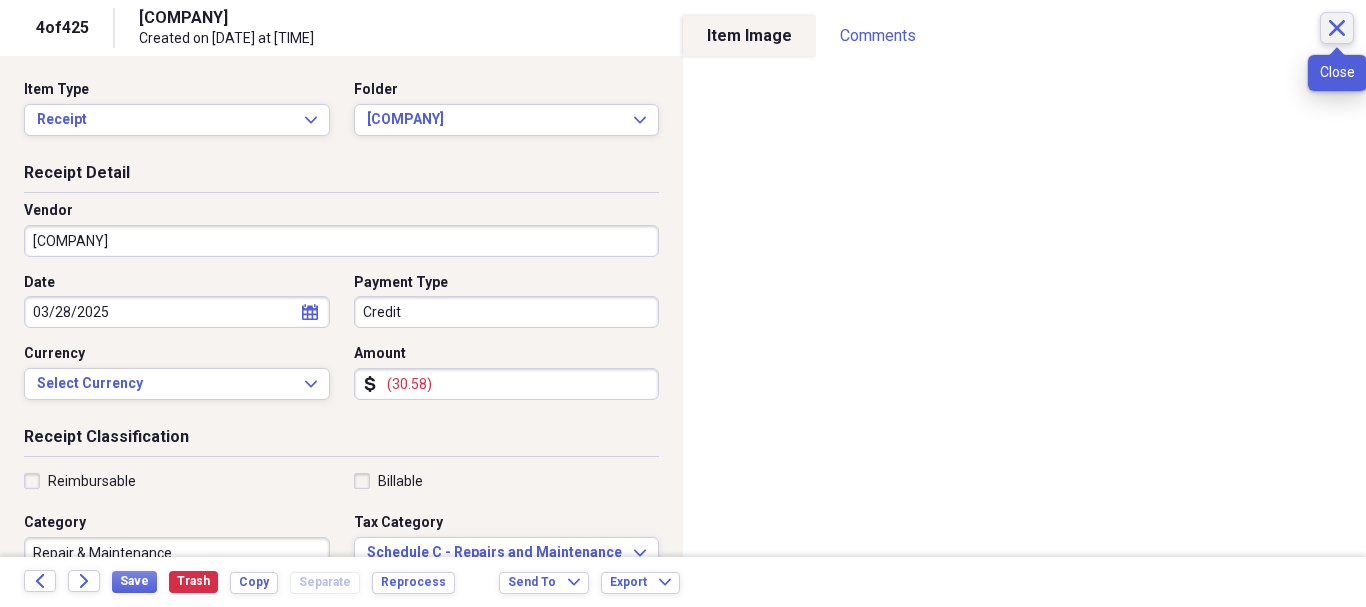 click on "Close" 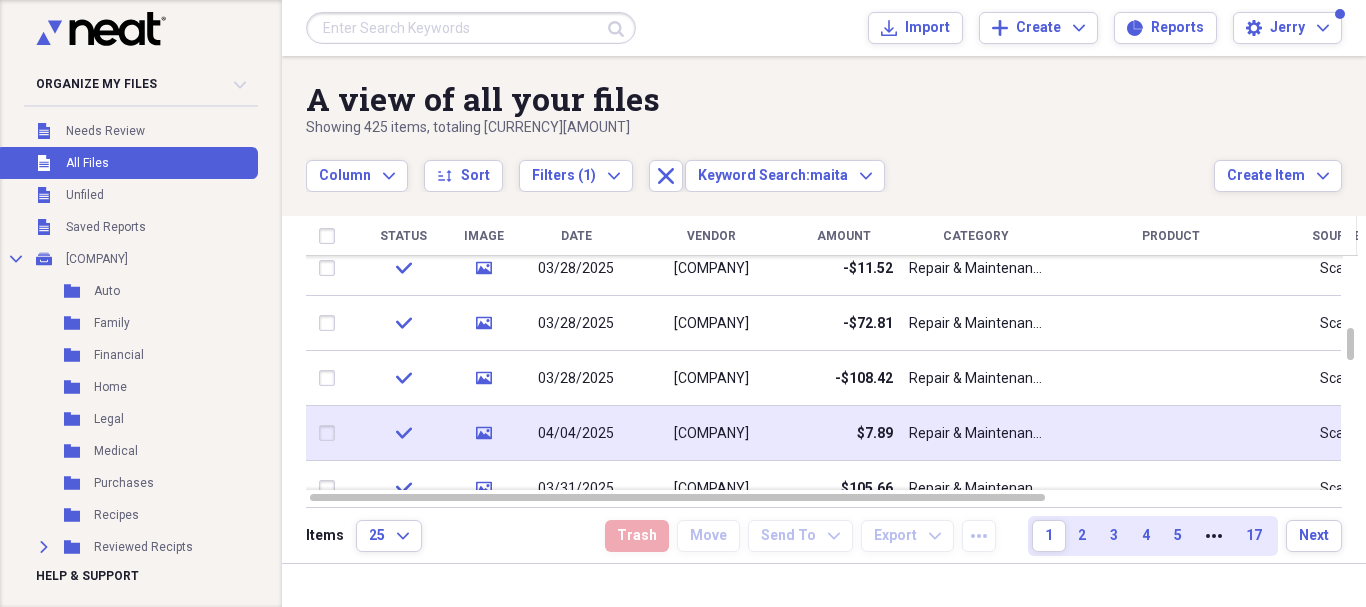 click on "Repair & Maintenance" at bounding box center [976, 434] 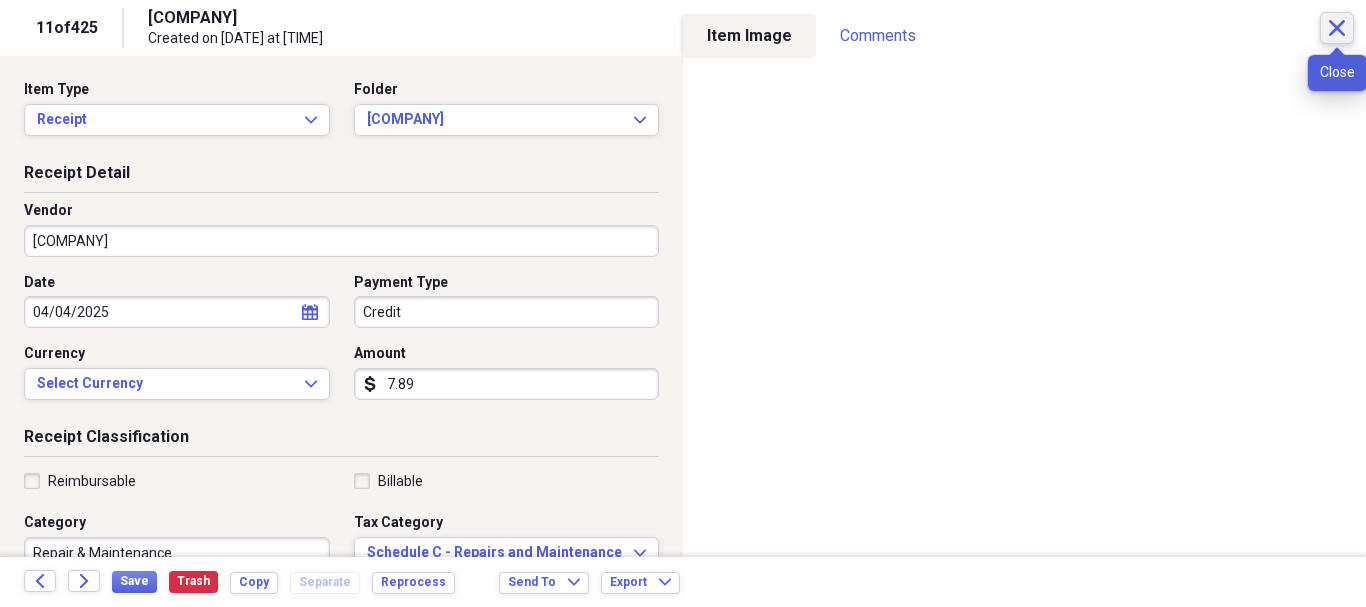 click on "Close" 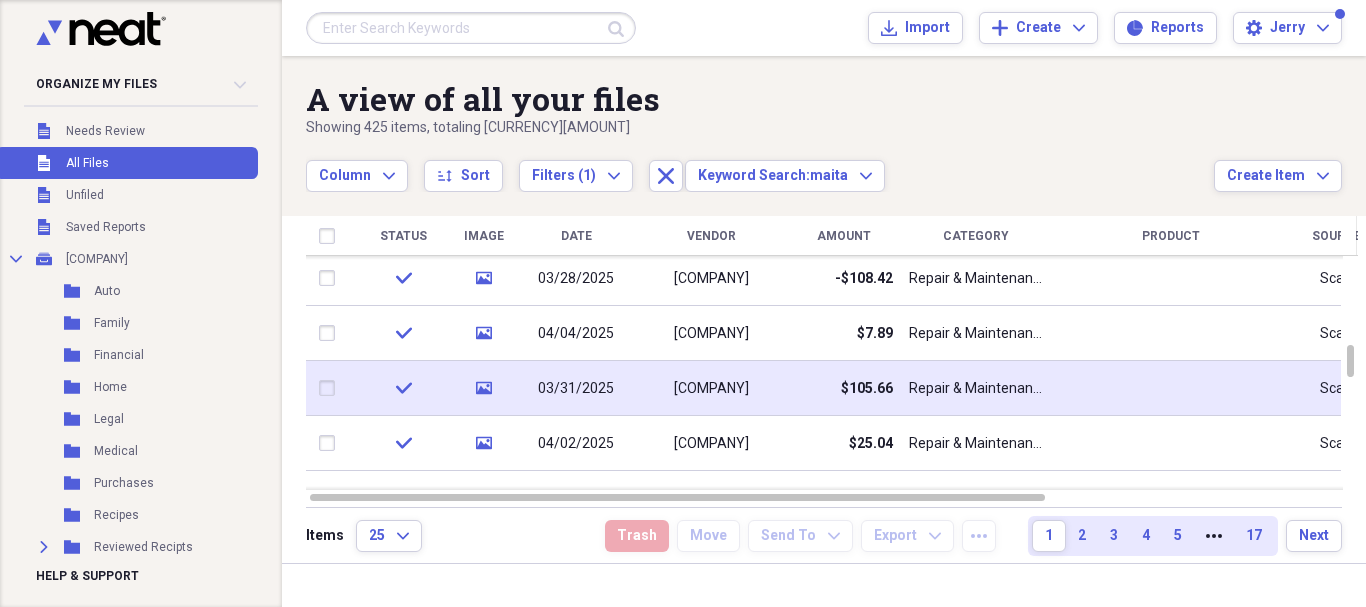 click on "$105.66" at bounding box center (867, 389) 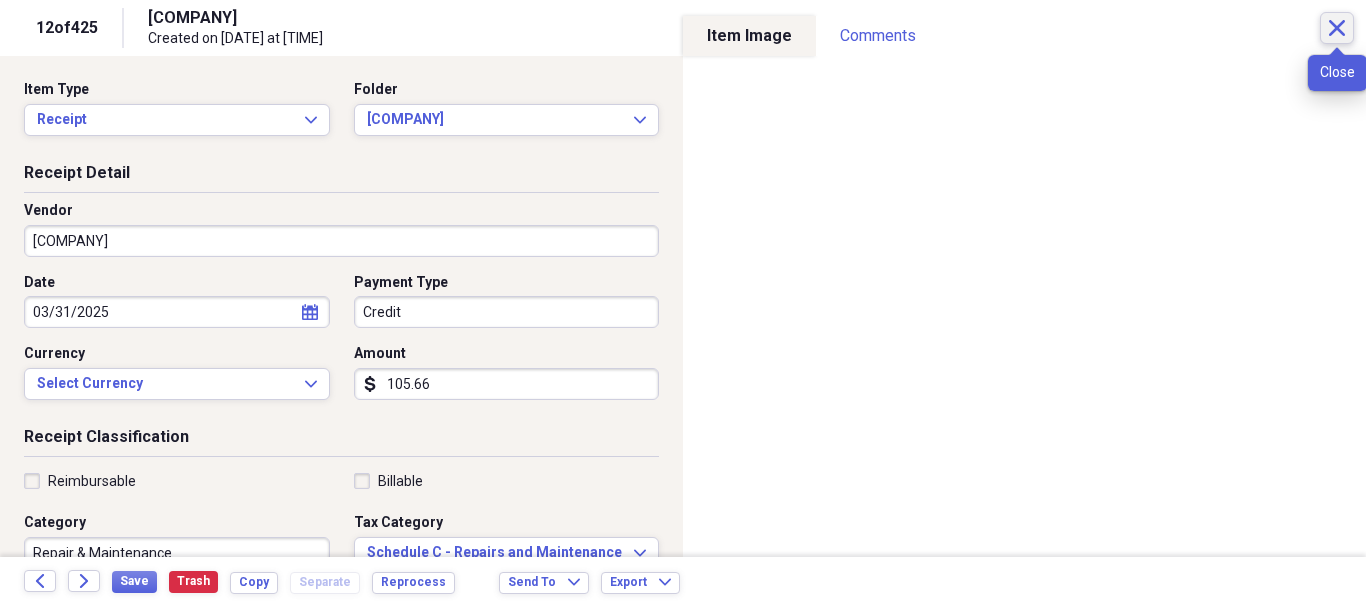 click 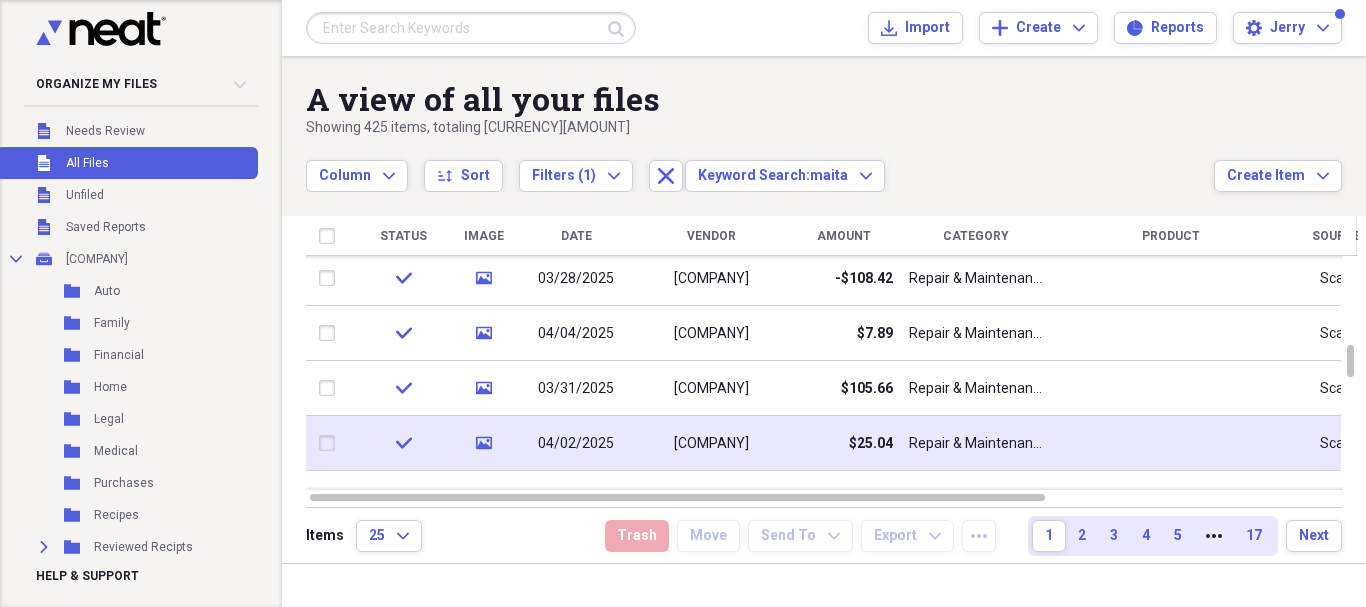 click on "[COMPANY]" at bounding box center [711, 444] 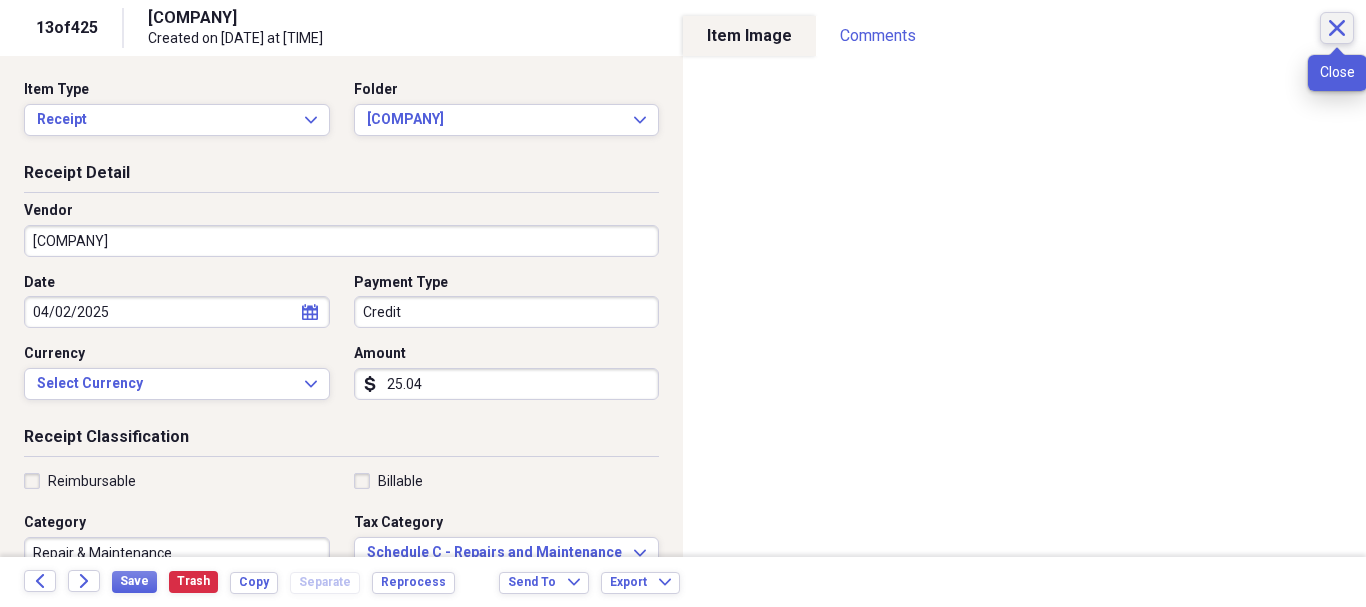 click 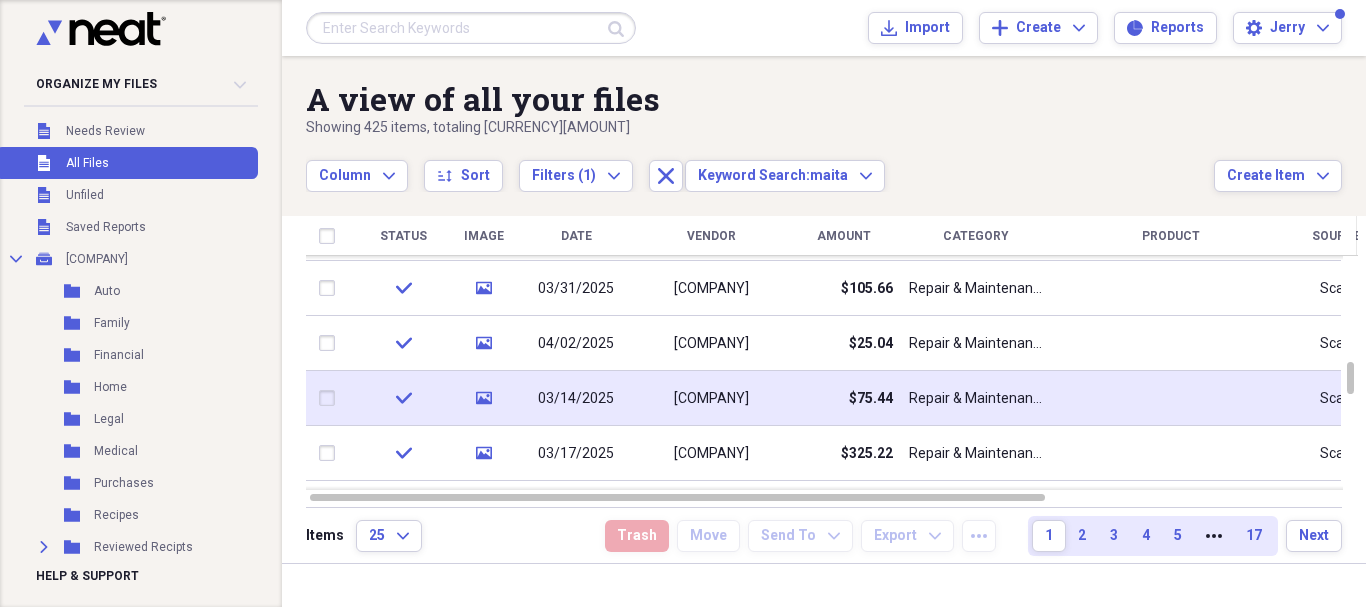 click on "Repair & Maintenance" at bounding box center (976, 399) 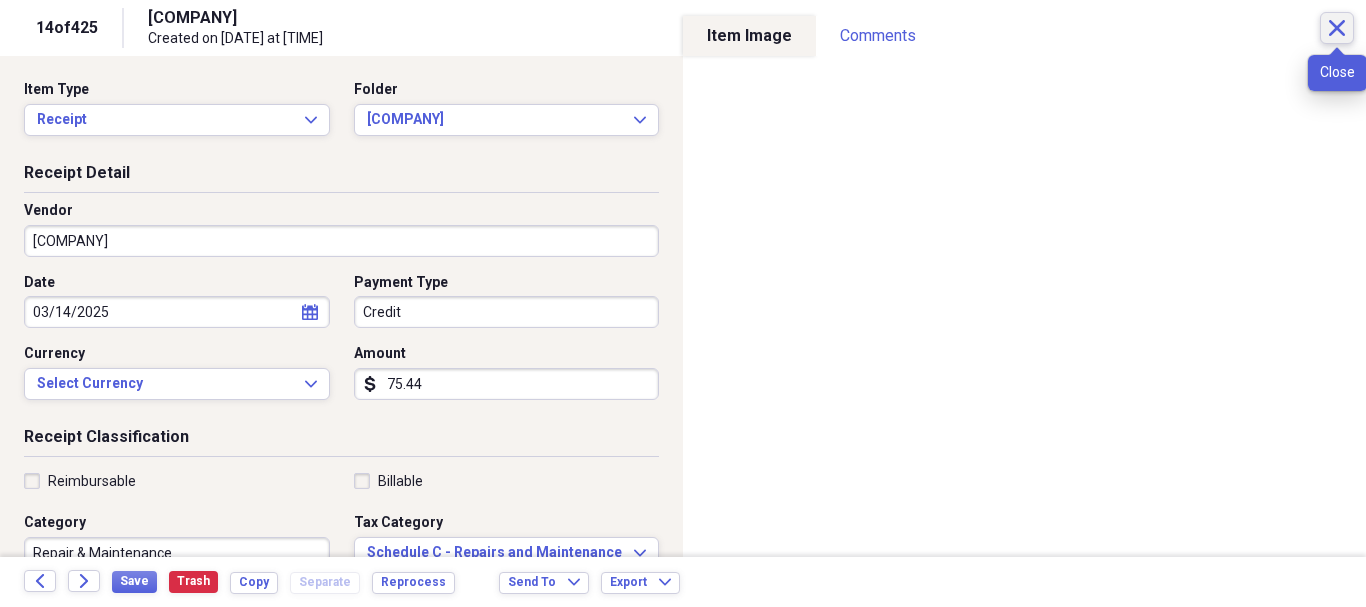 click on "Close" 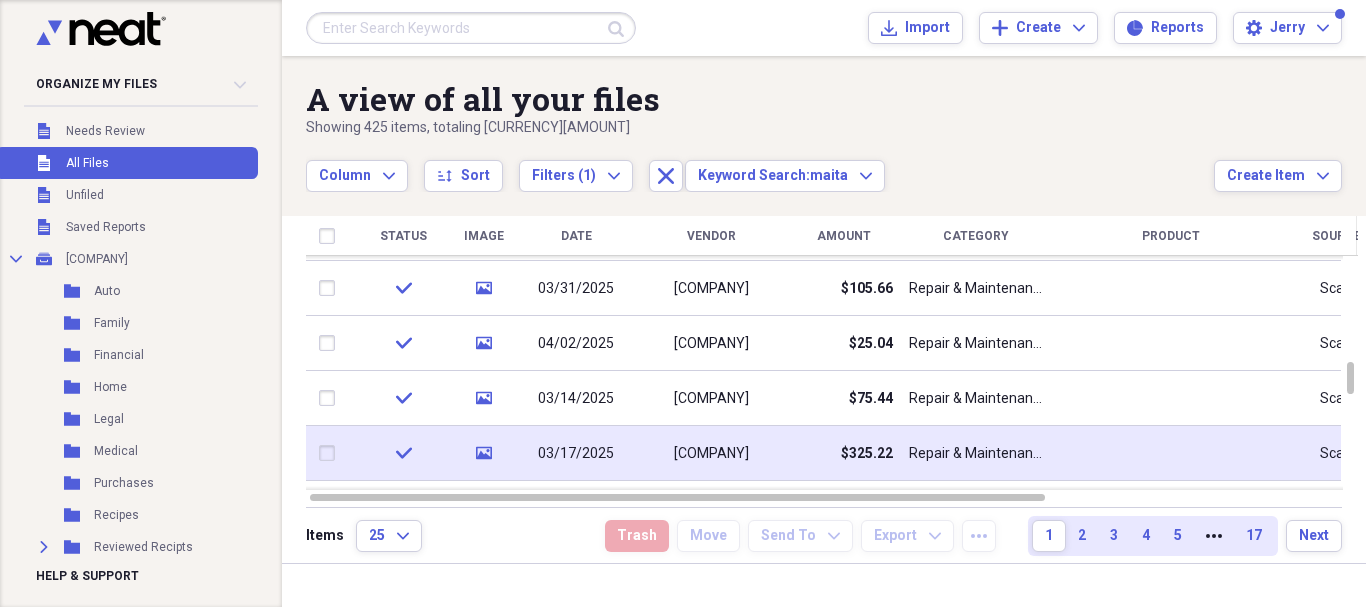 click on "Repair & Maintenance" at bounding box center [976, 453] 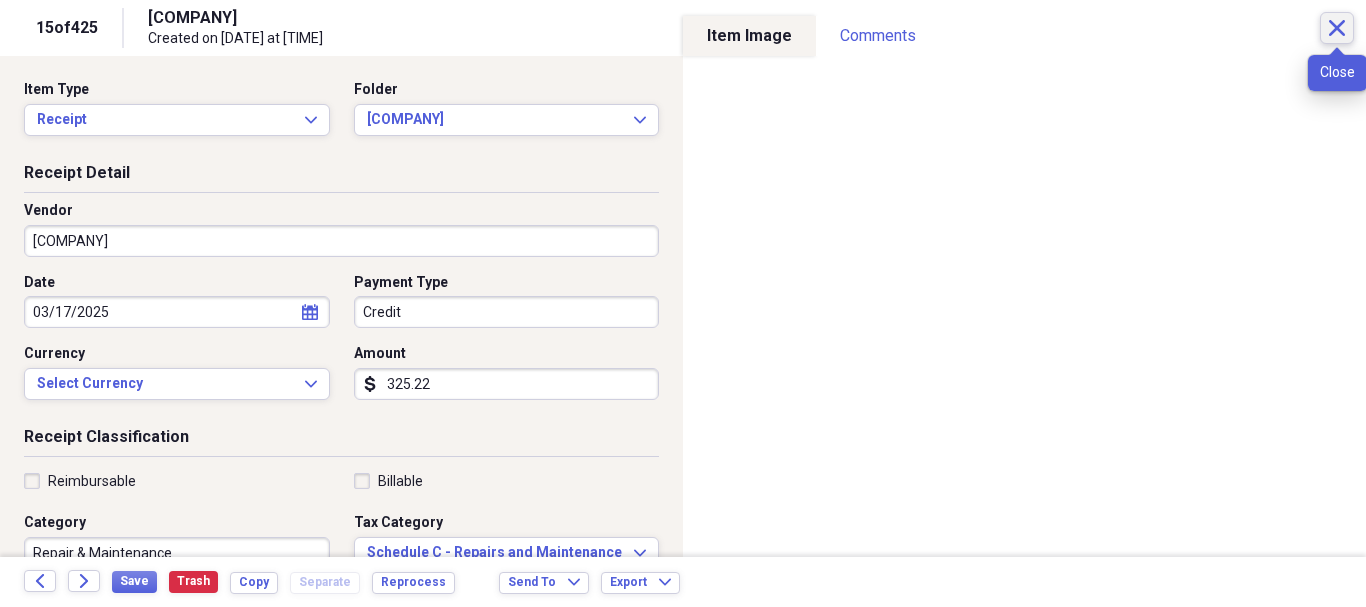 click on "Close" at bounding box center [1337, 28] 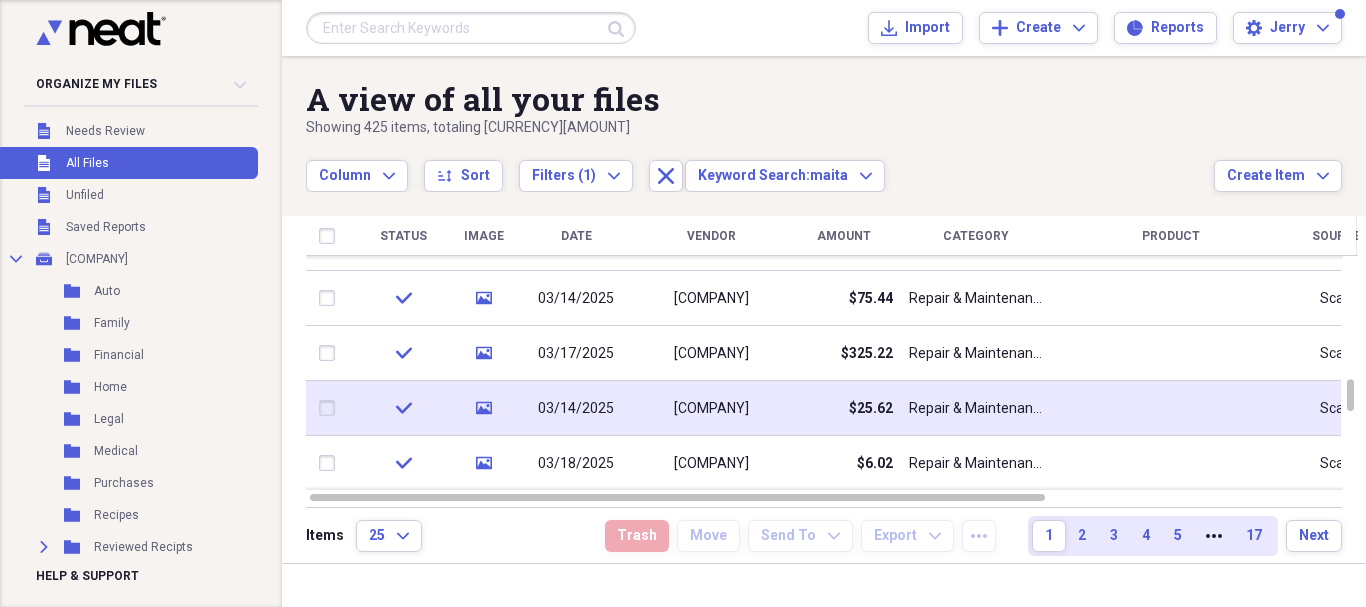 click on "Repair & Maintenance" at bounding box center [976, 408] 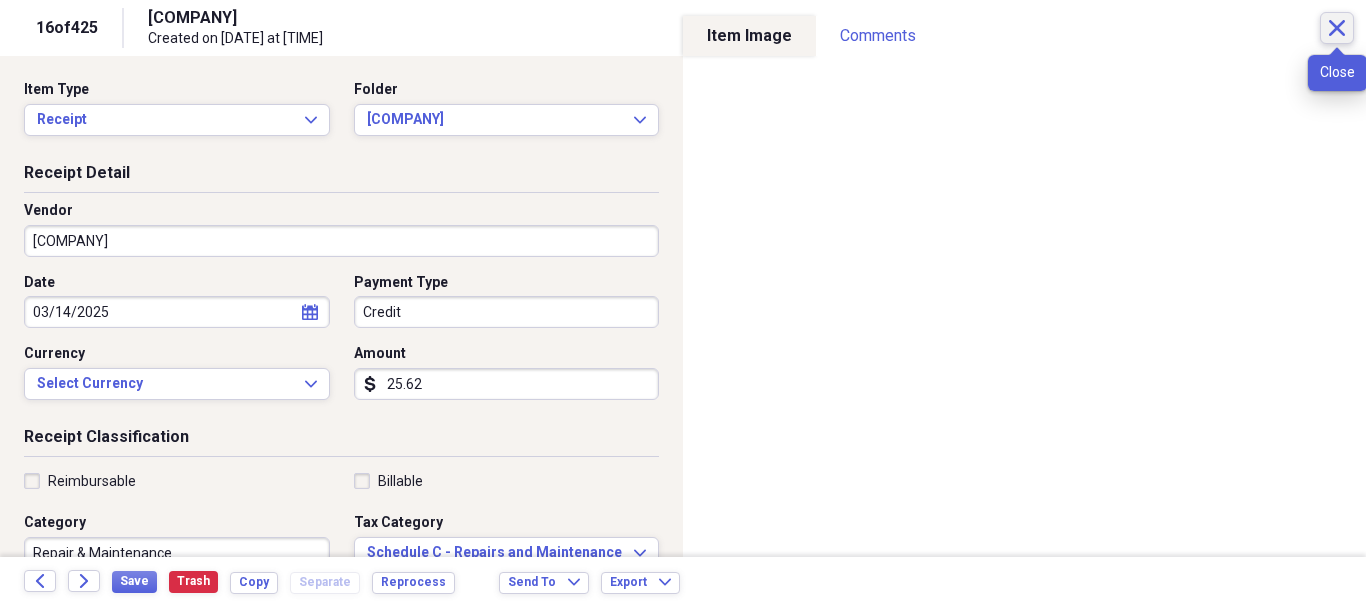 click on "Close" at bounding box center (1337, 28) 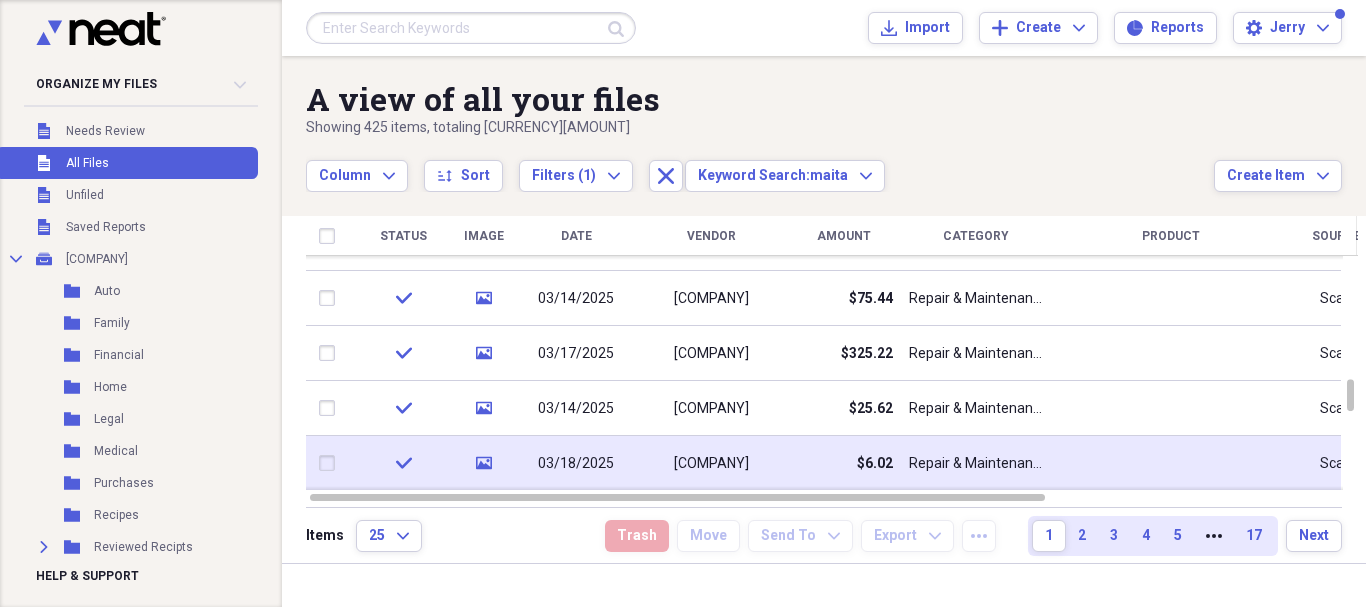 click on "Repair & Maintenance" at bounding box center (976, 464) 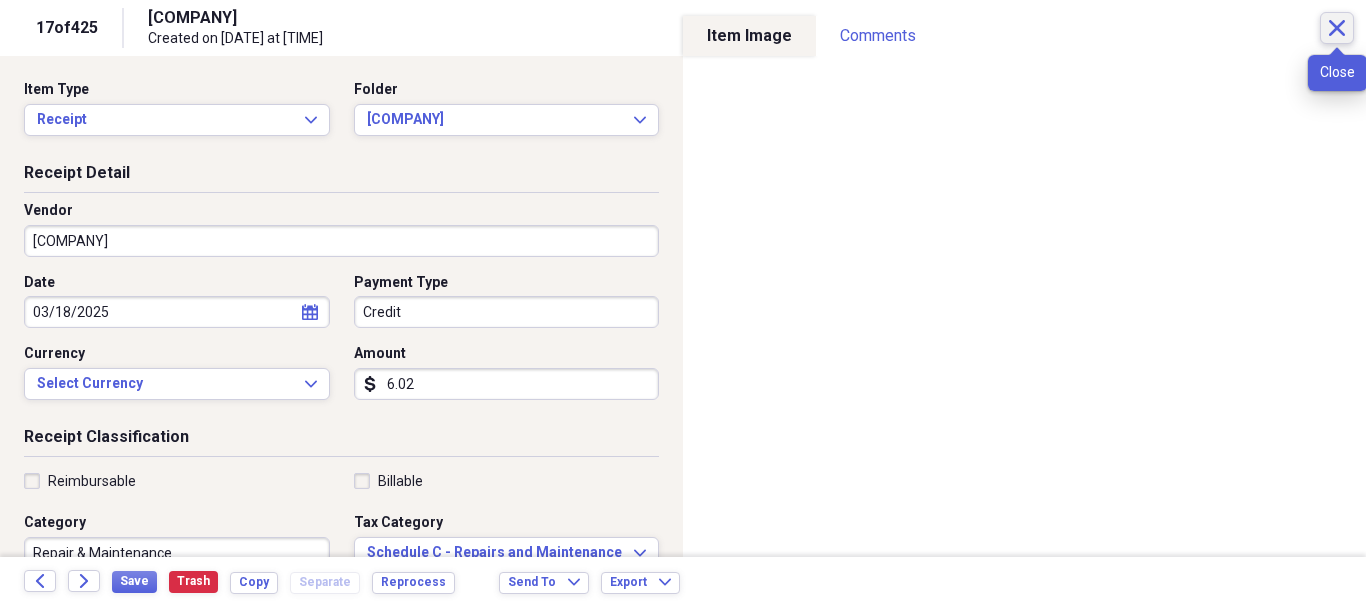 click on "Close" at bounding box center (1337, 28) 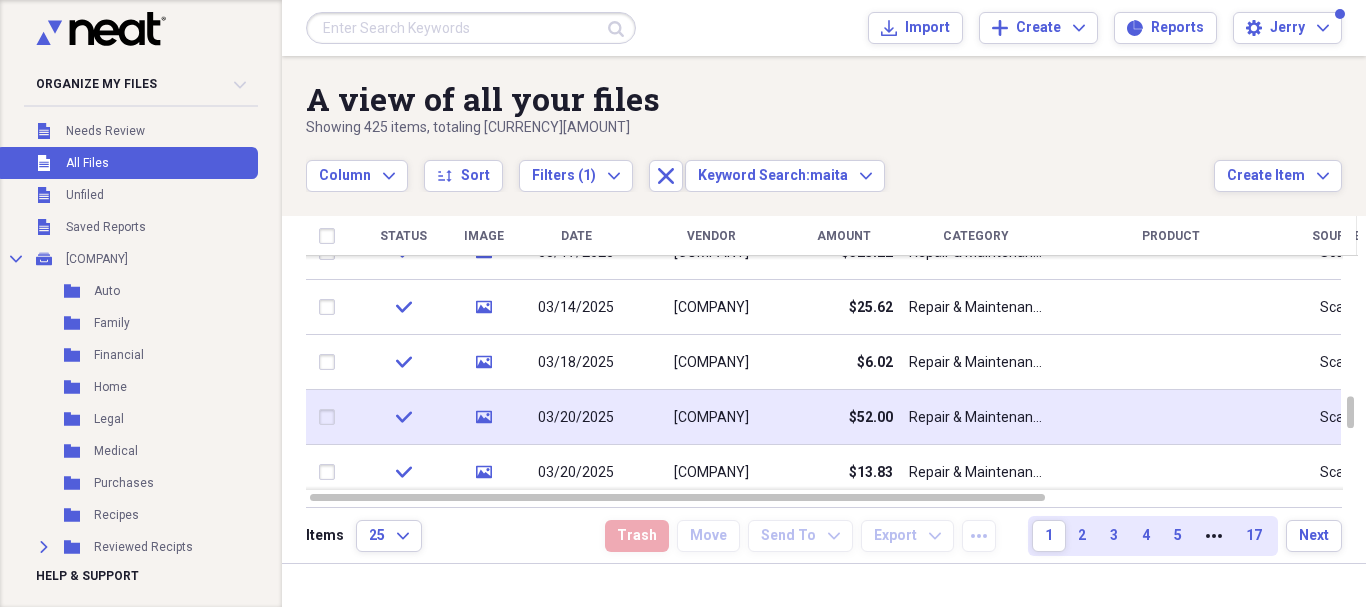 click on "Repair & Maintenance" at bounding box center (976, 417) 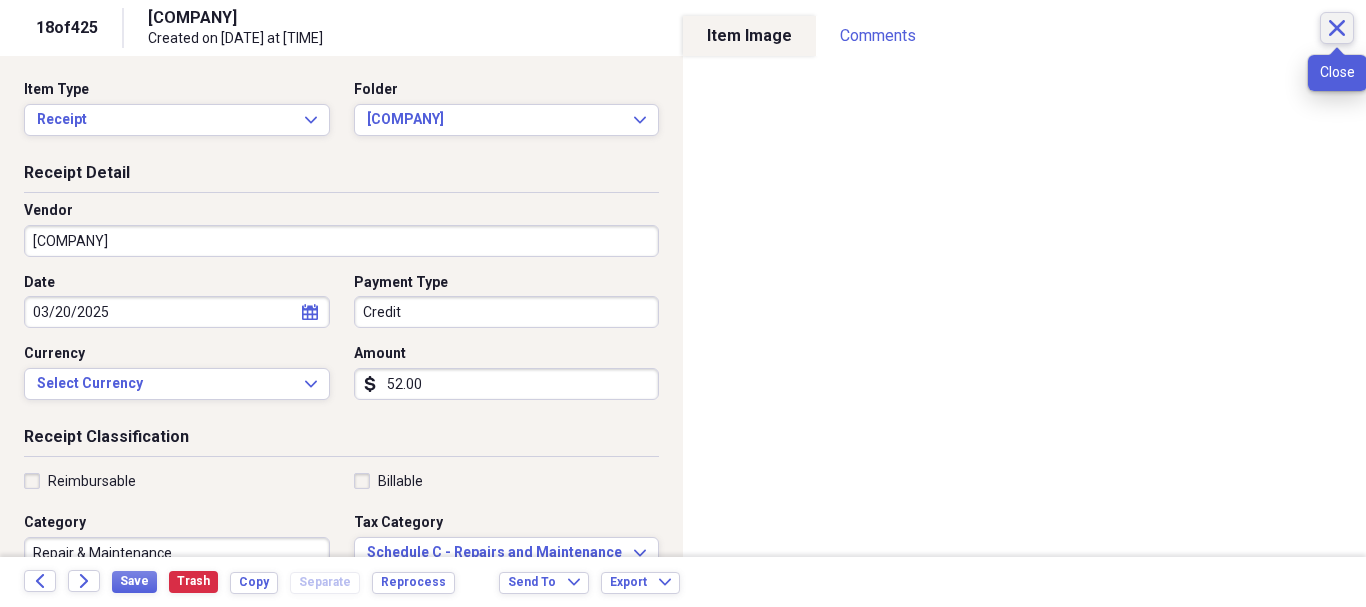click on "Close" at bounding box center (1337, 28) 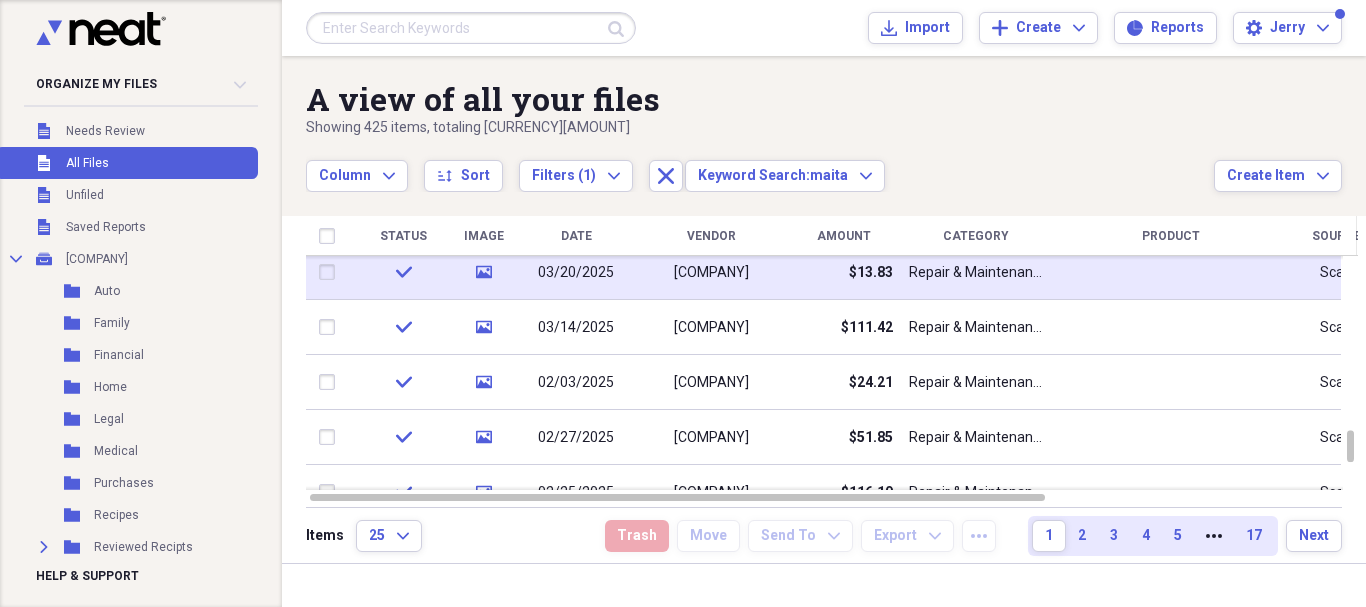 click on "Repair & Maintenance" at bounding box center [976, 273] 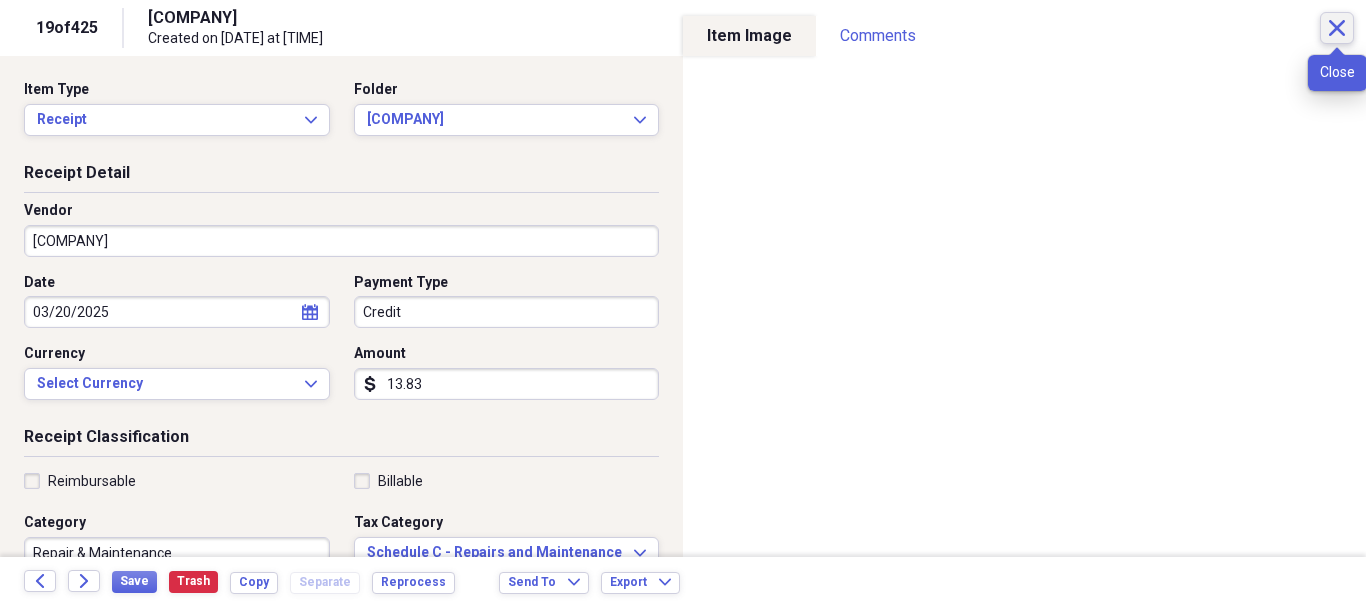 click 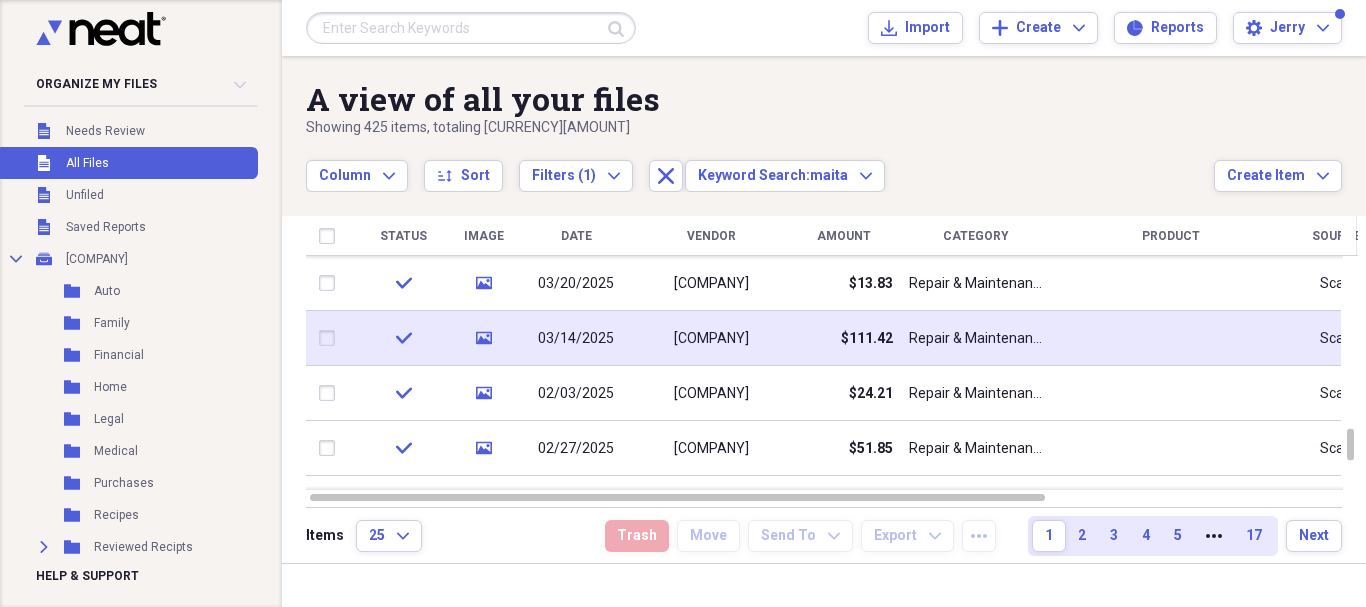 click on "Repair & Maintenance" at bounding box center [976, 339] 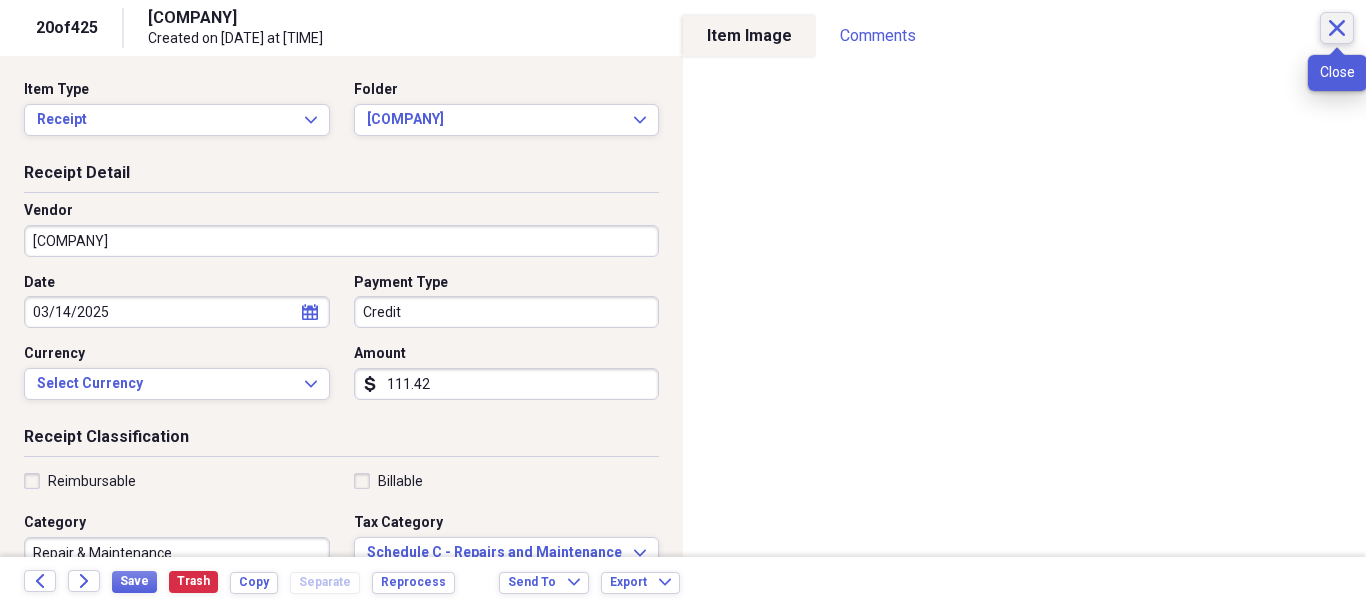 click 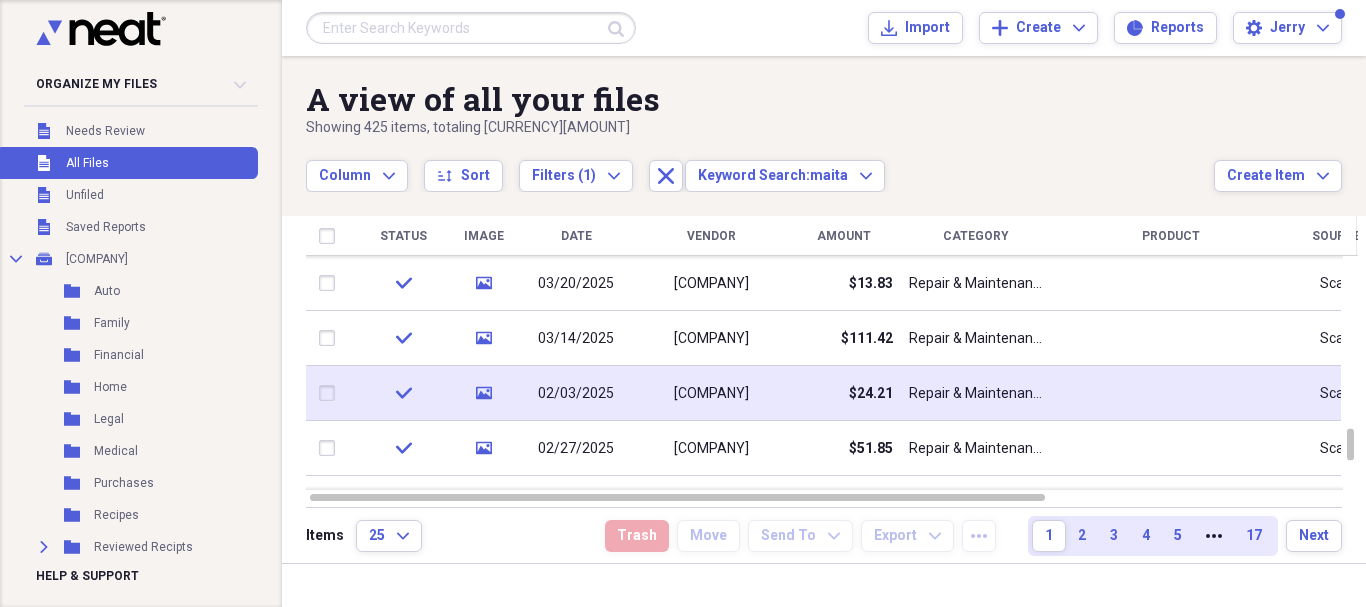click on "Repair & Maintenance" at bounding box center [976, 394] 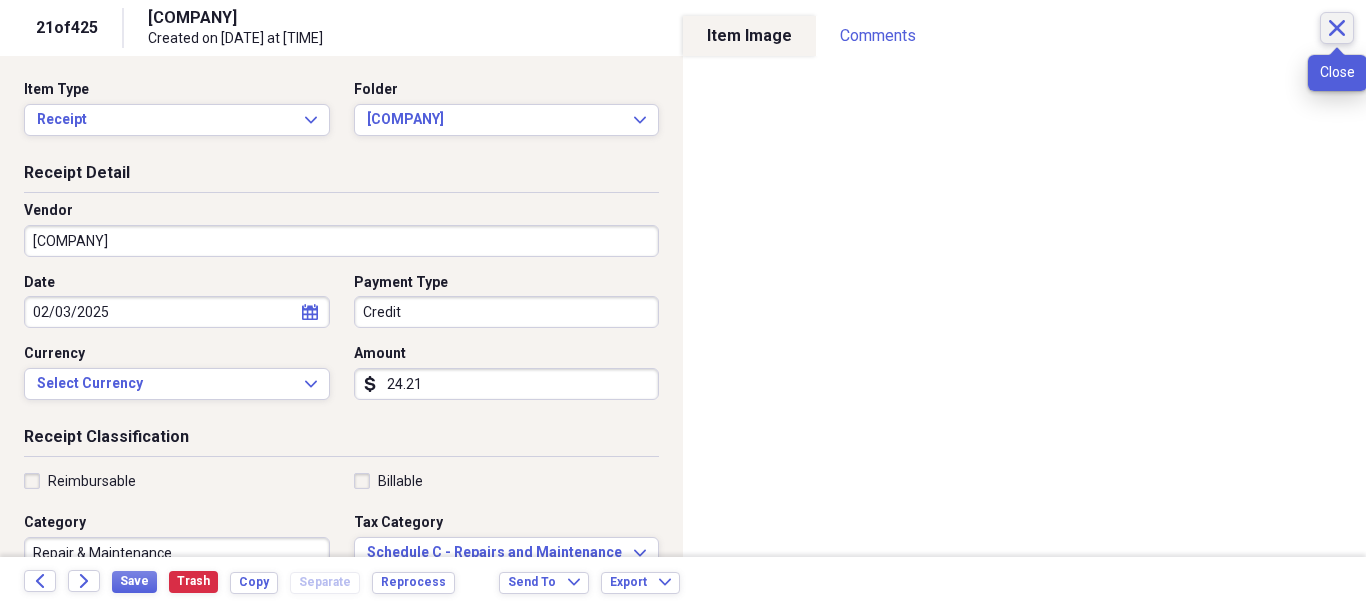 click on "Close" 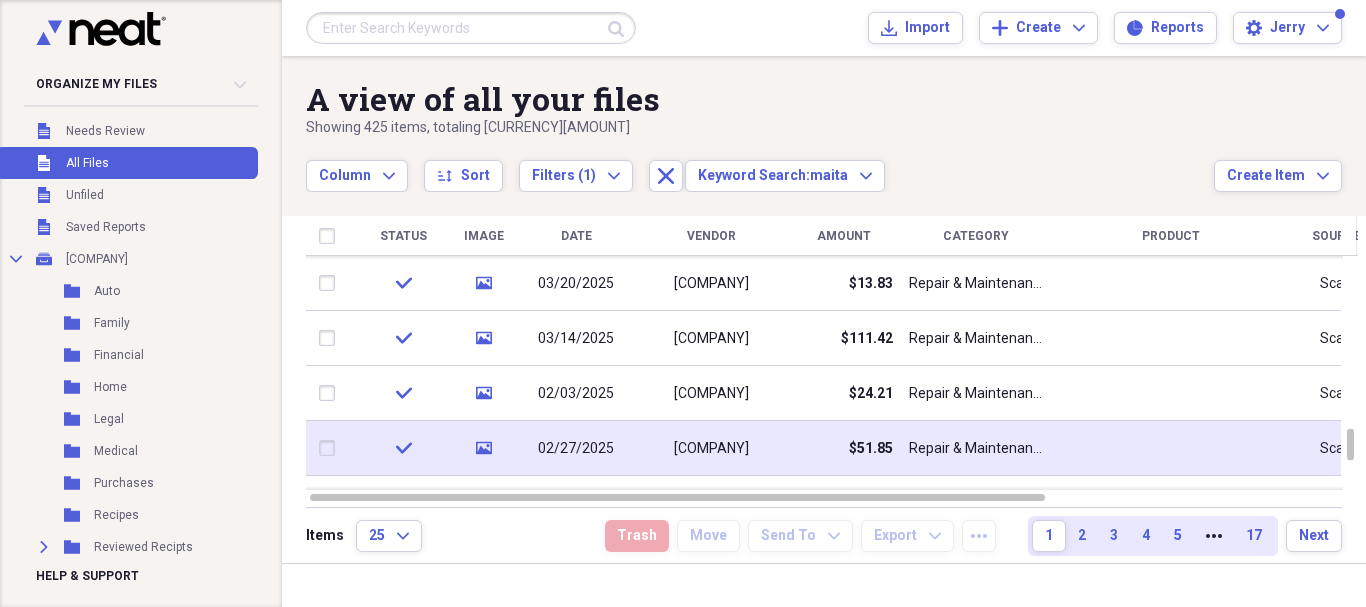 click on "Repair & Maintenance" at bounding box center [976, 449] 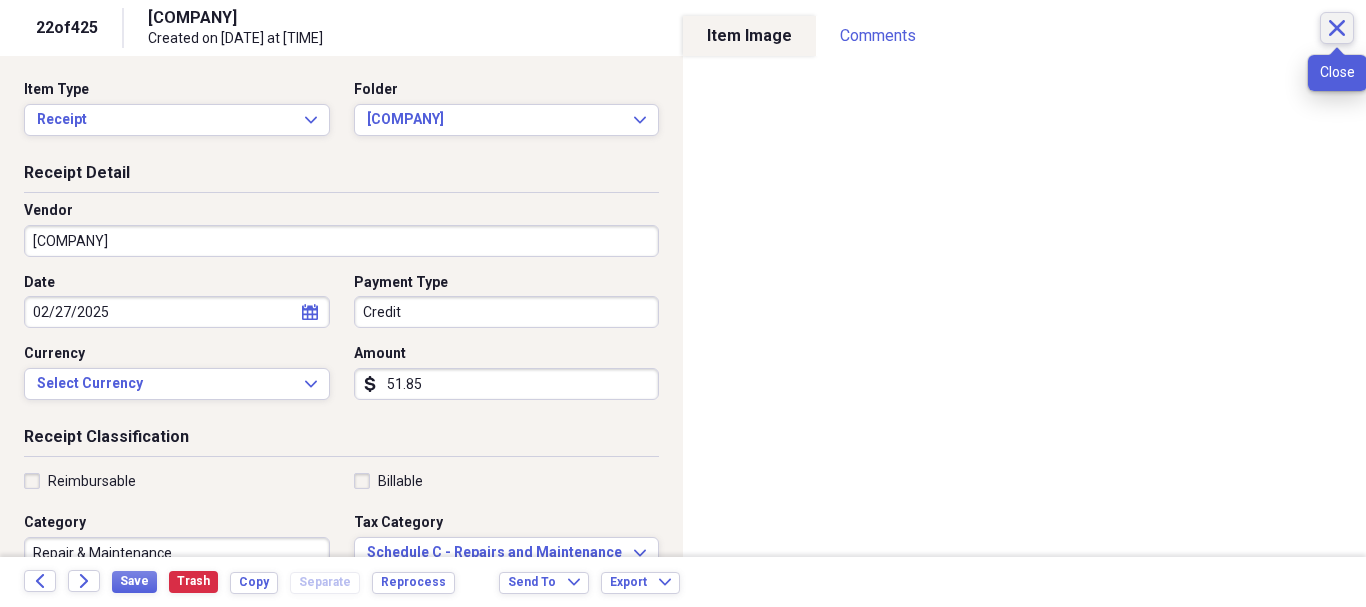 click on "Close" at bounding box center [1337, 28] 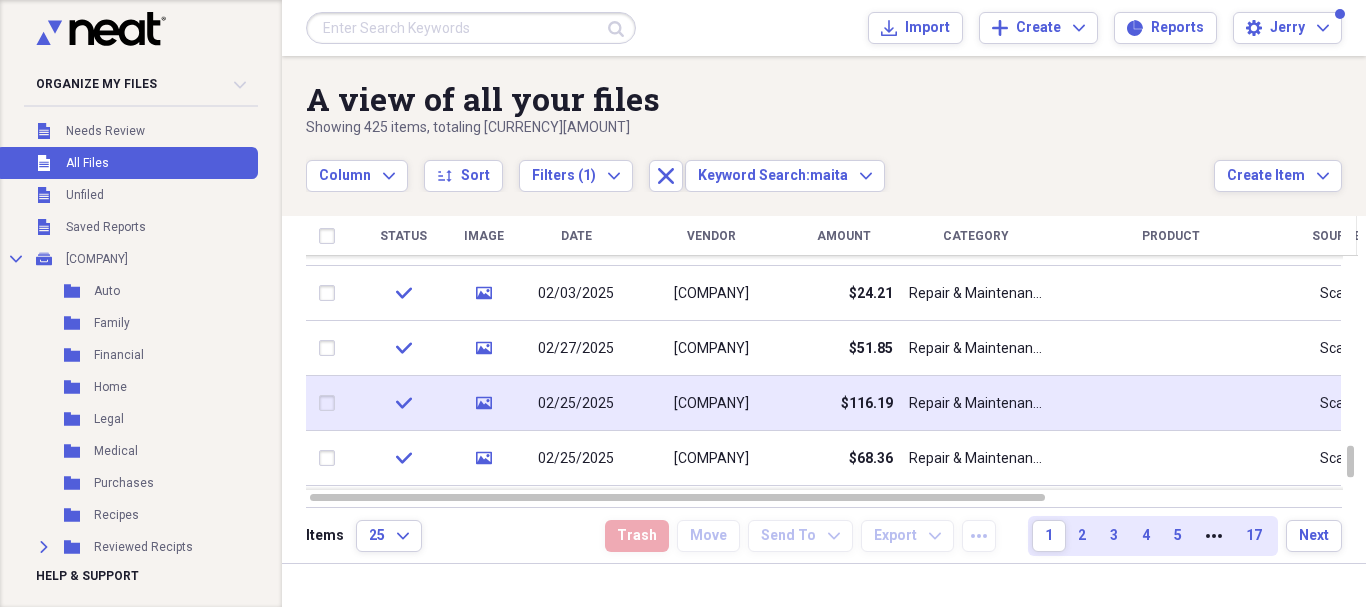 click on "Repair & Maintenance" at bounding box center [976, 404] 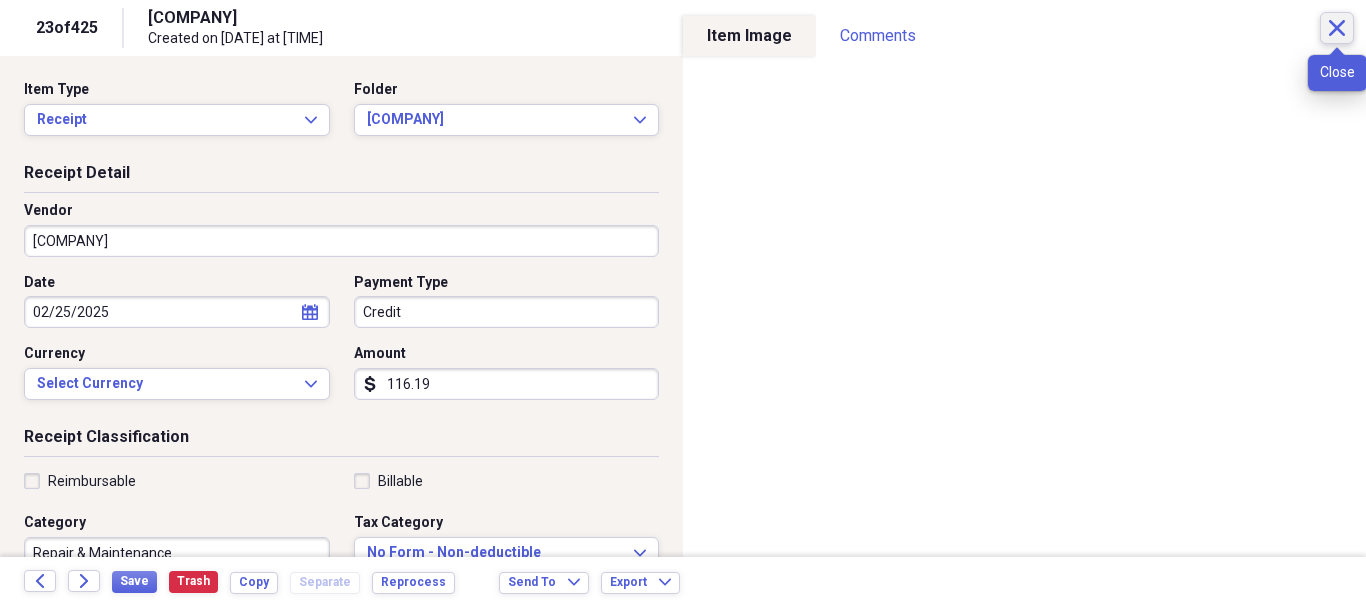 click 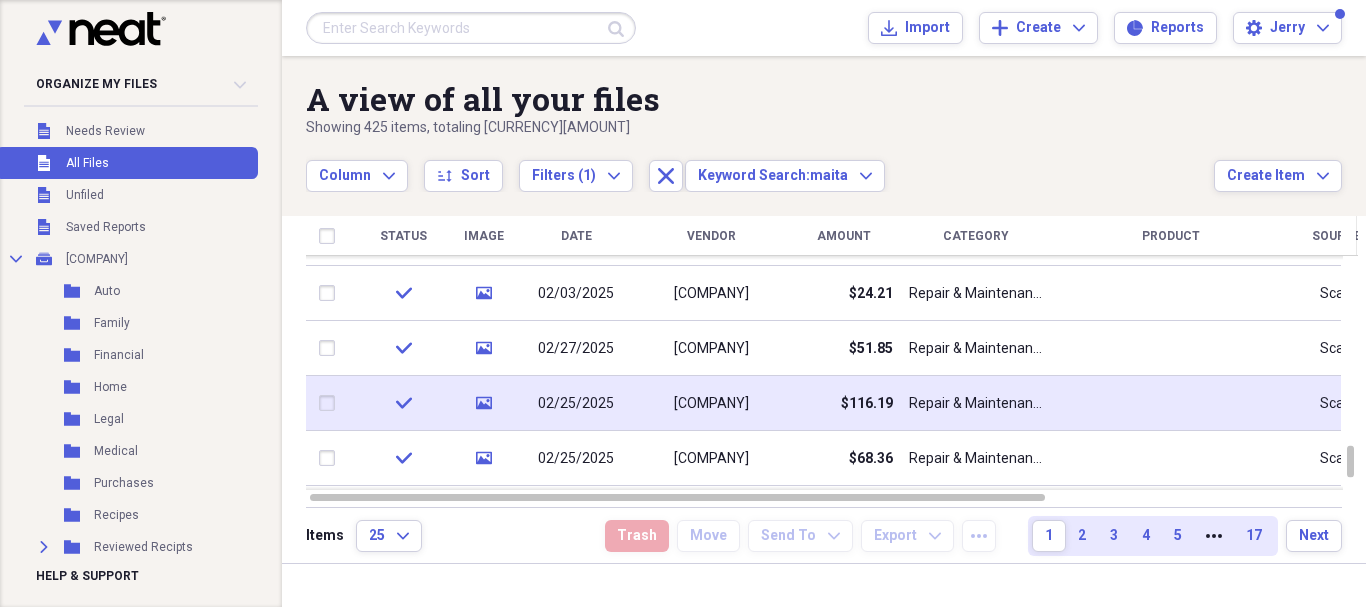 click on "Repair & Maintenance" at bounding box center (976, 404) 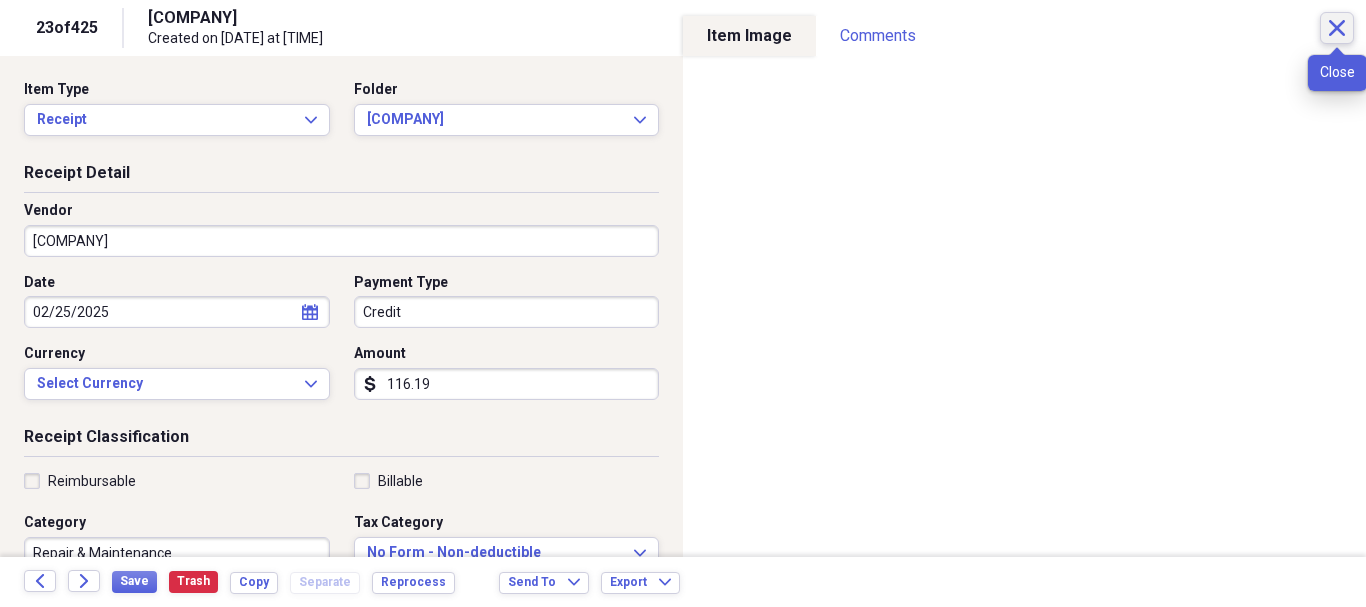 click on "Close" at bounding box center [1337, 28] 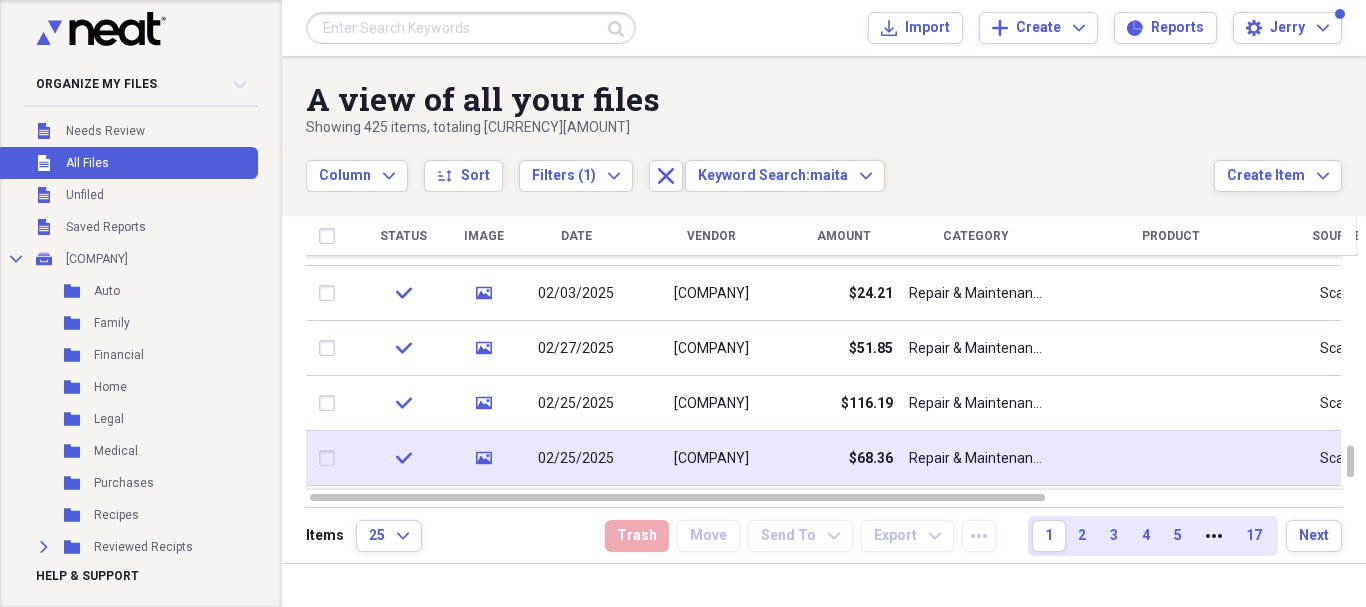 click on "Repair & Maintenance" at bounding box center (976, 459) 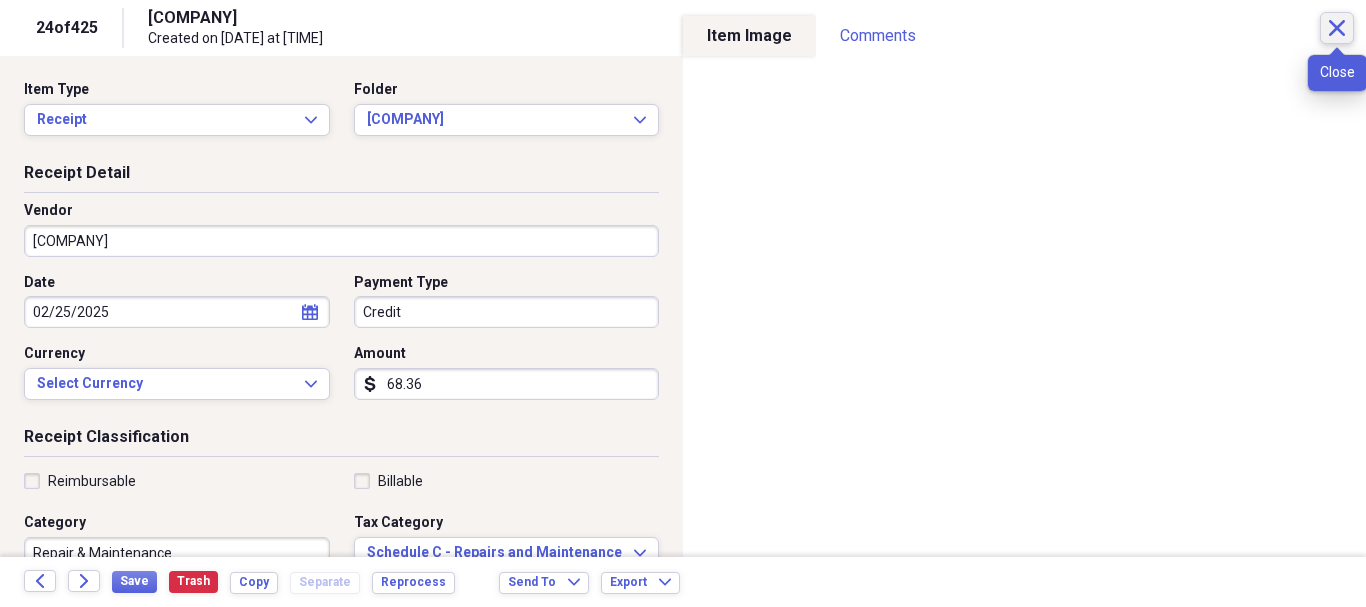 click 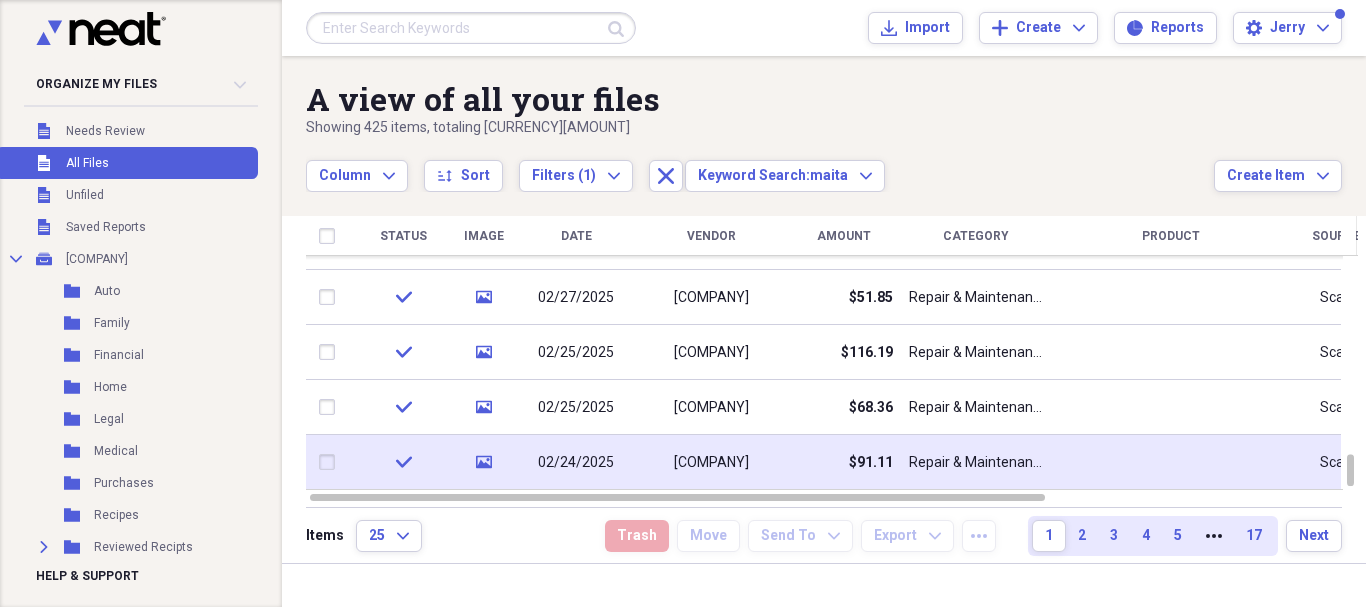 click on "[COMPANY]" at bounding box center [711, 462] 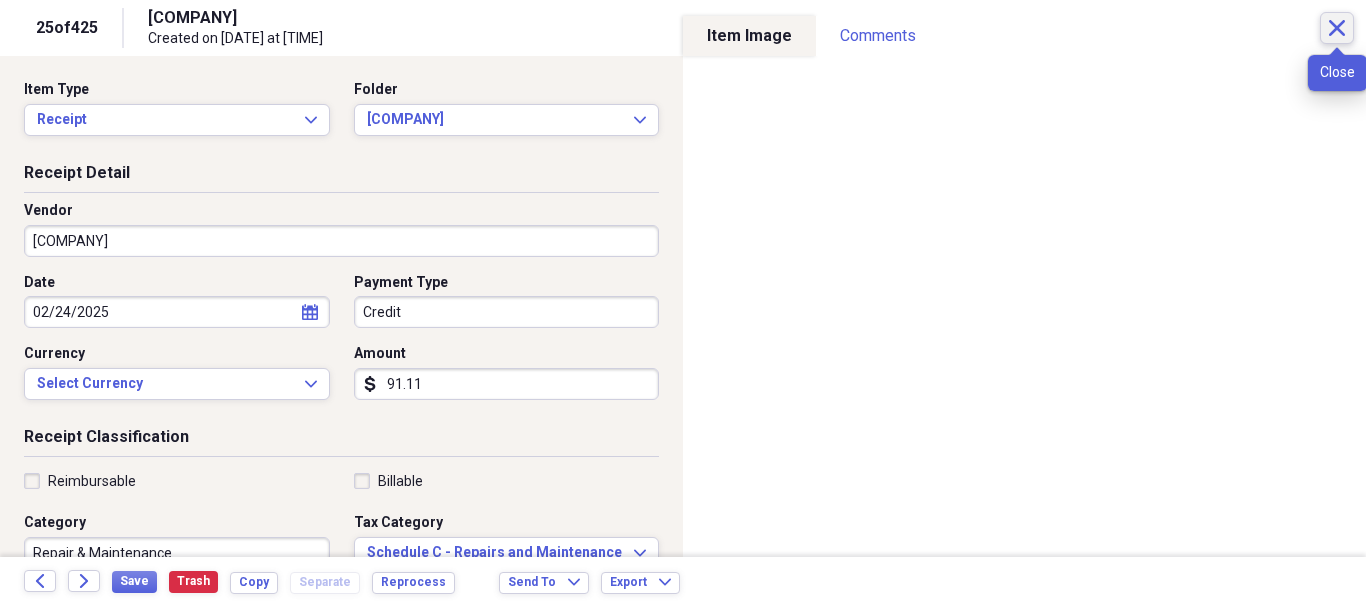 click on "Close" at bounding box center [1337, 28] 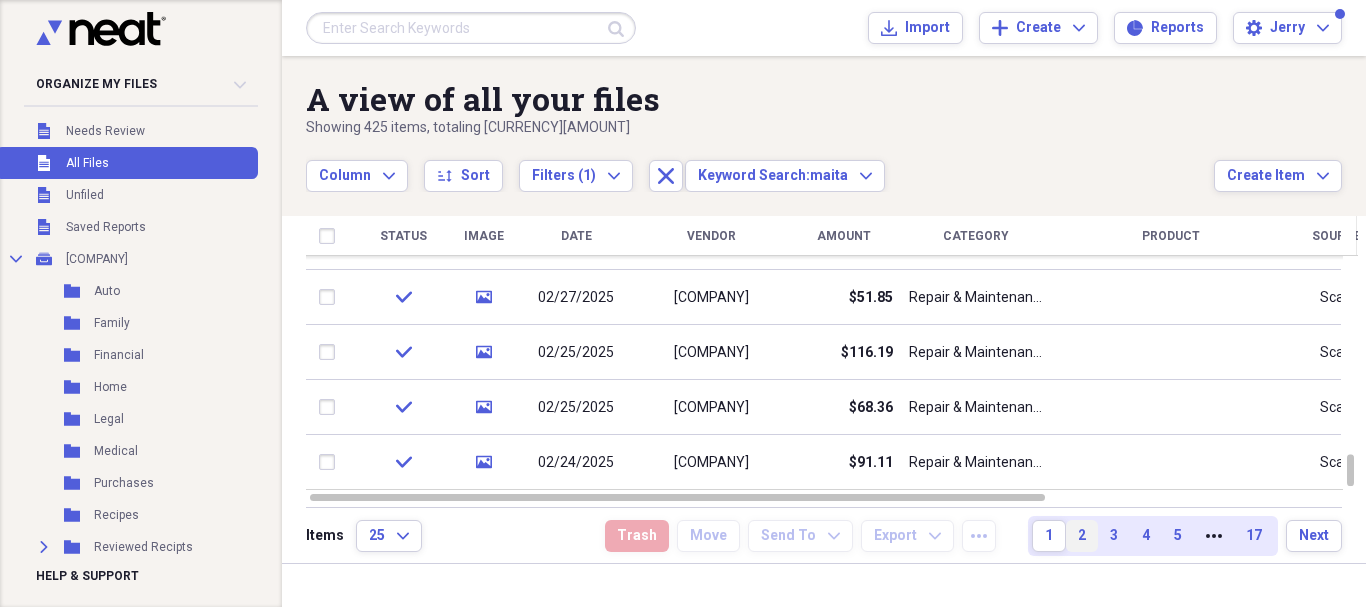 click on "2" at bounding box center (1082, 536) 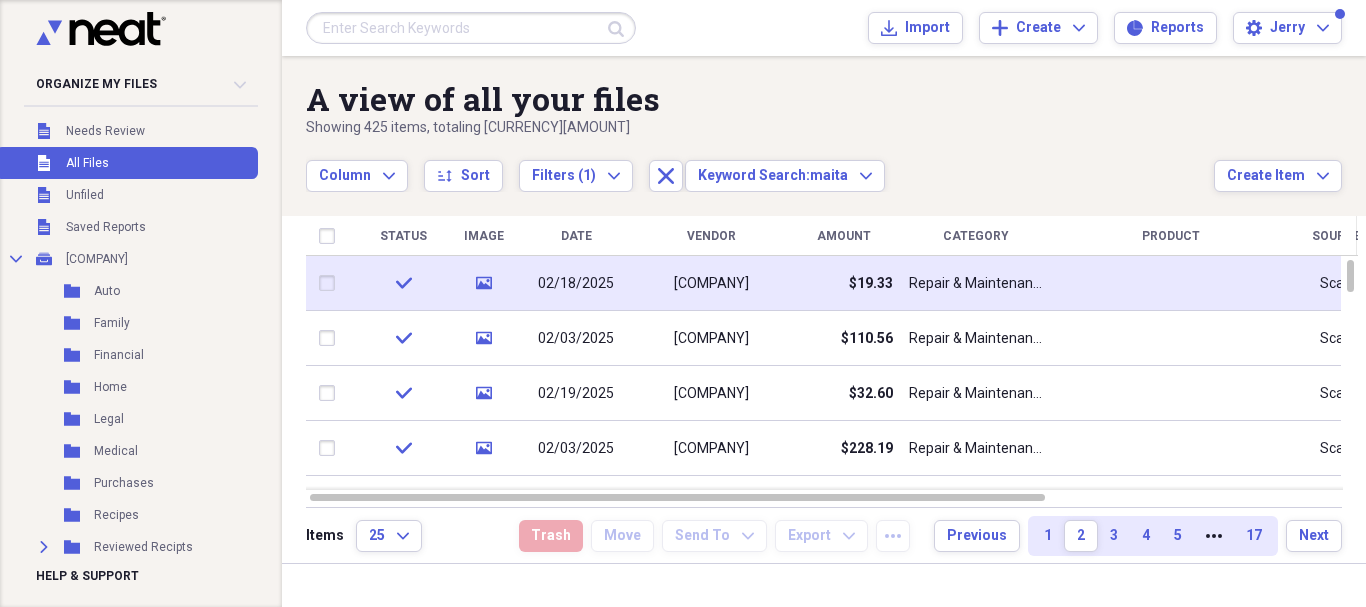 click on "Repair & Maintenance" at bounding box center [976, 284] 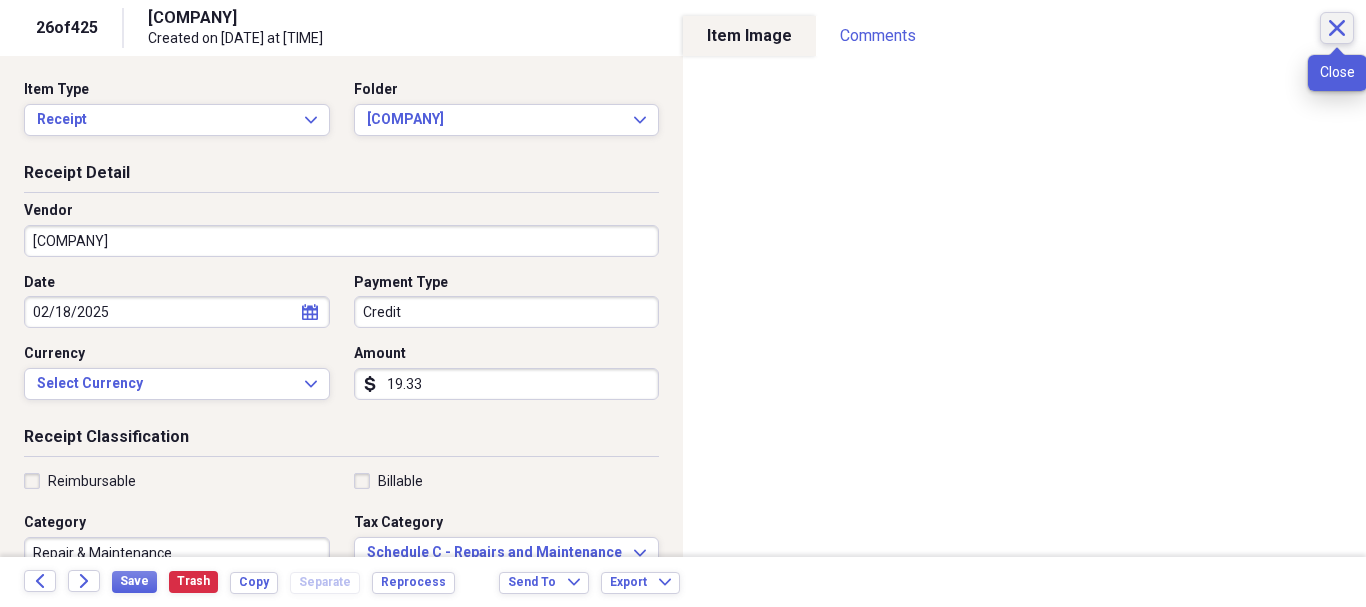 click on "Close" at bounding box center [1337, 28] 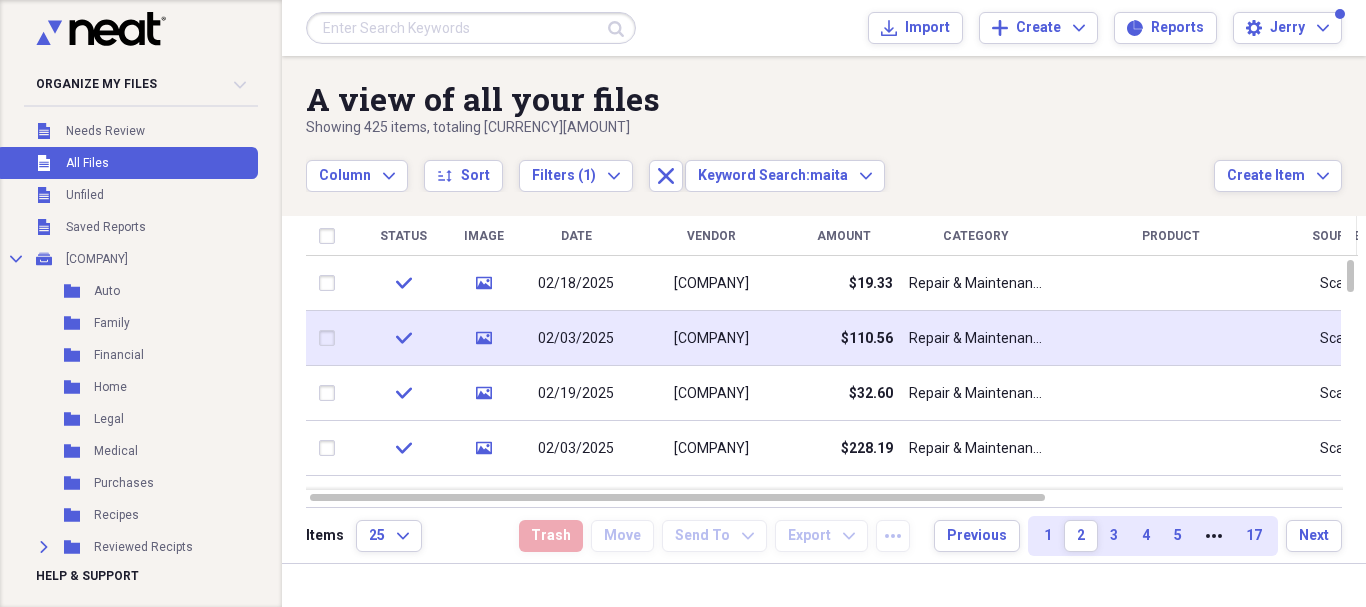 click on "Repair & Maintenance" at bounding box center (976, 339) 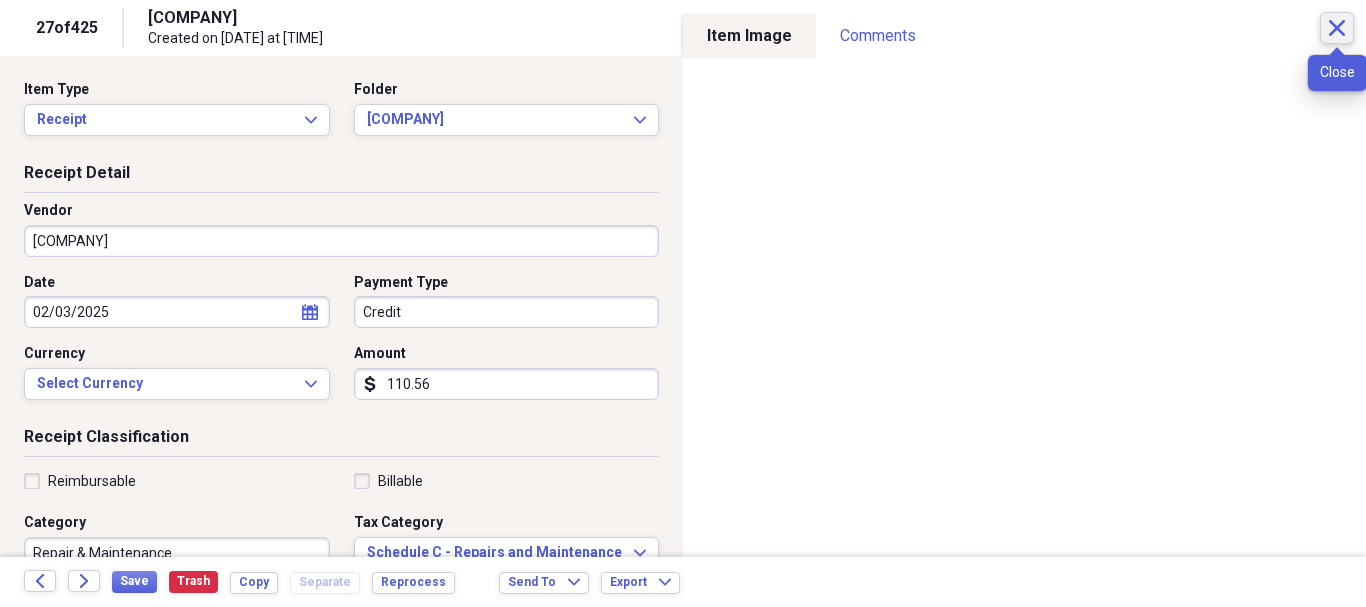 click on "Close" at bounding box center [1337, 28] 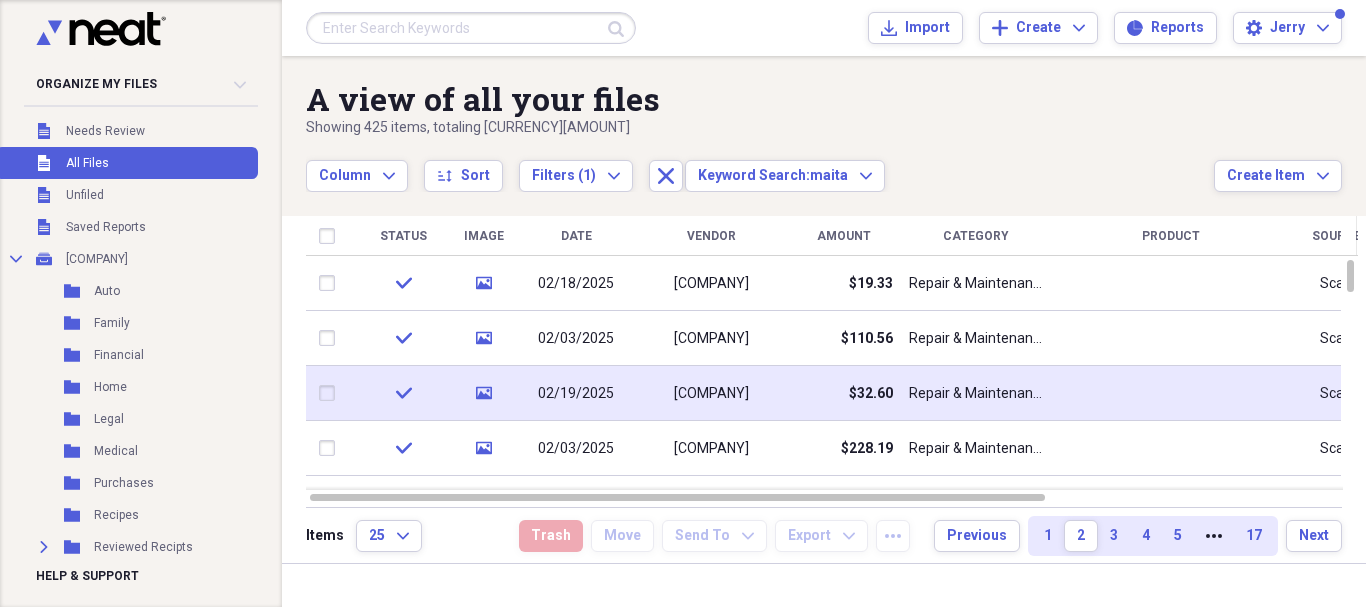 click on "Repair & Maintenance" at bounding box center (976, 394) 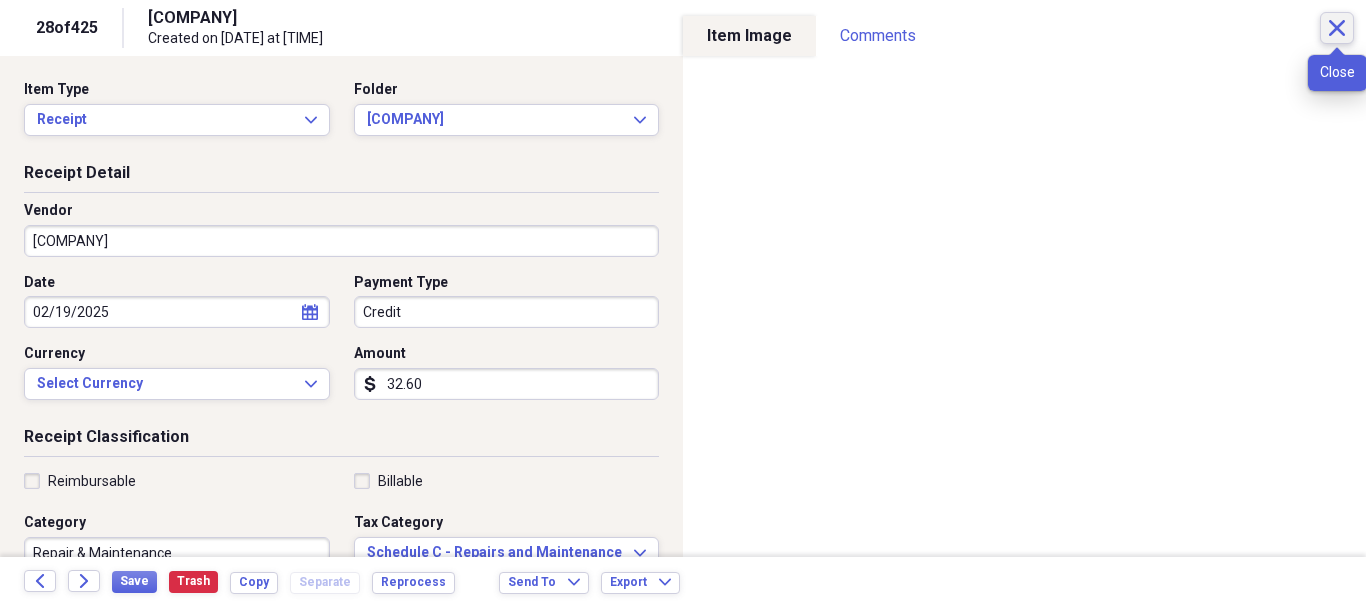 click on "Close" 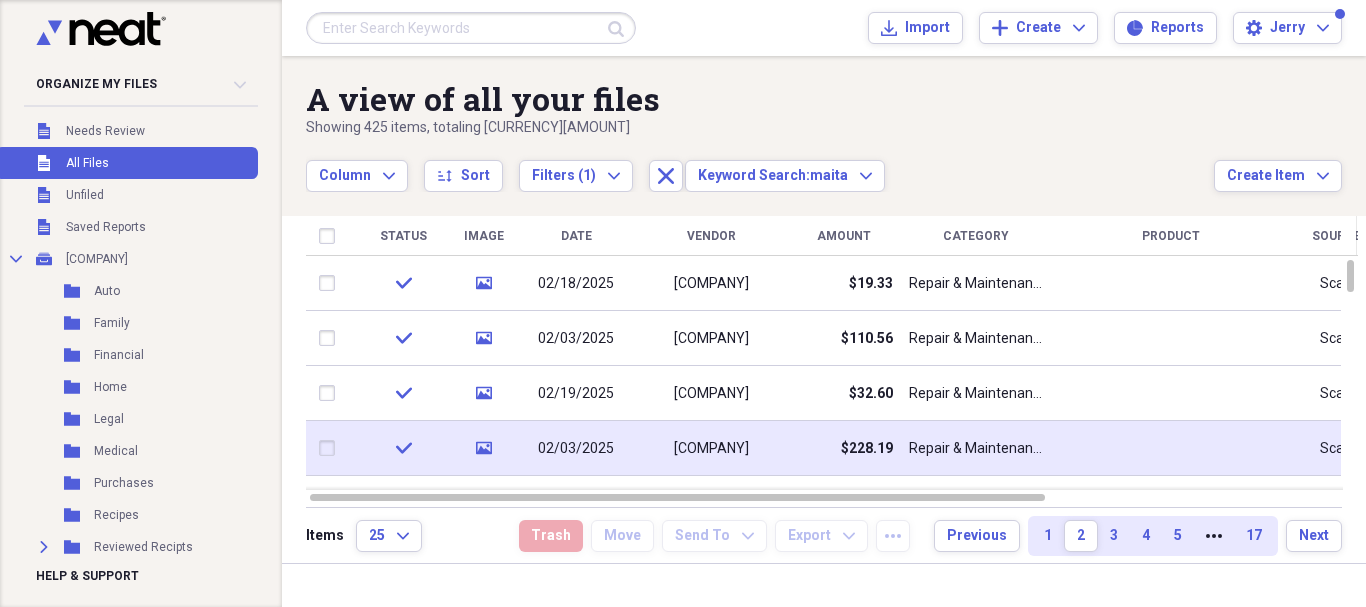 click on "$228.19" at bounding box center (843, 448) 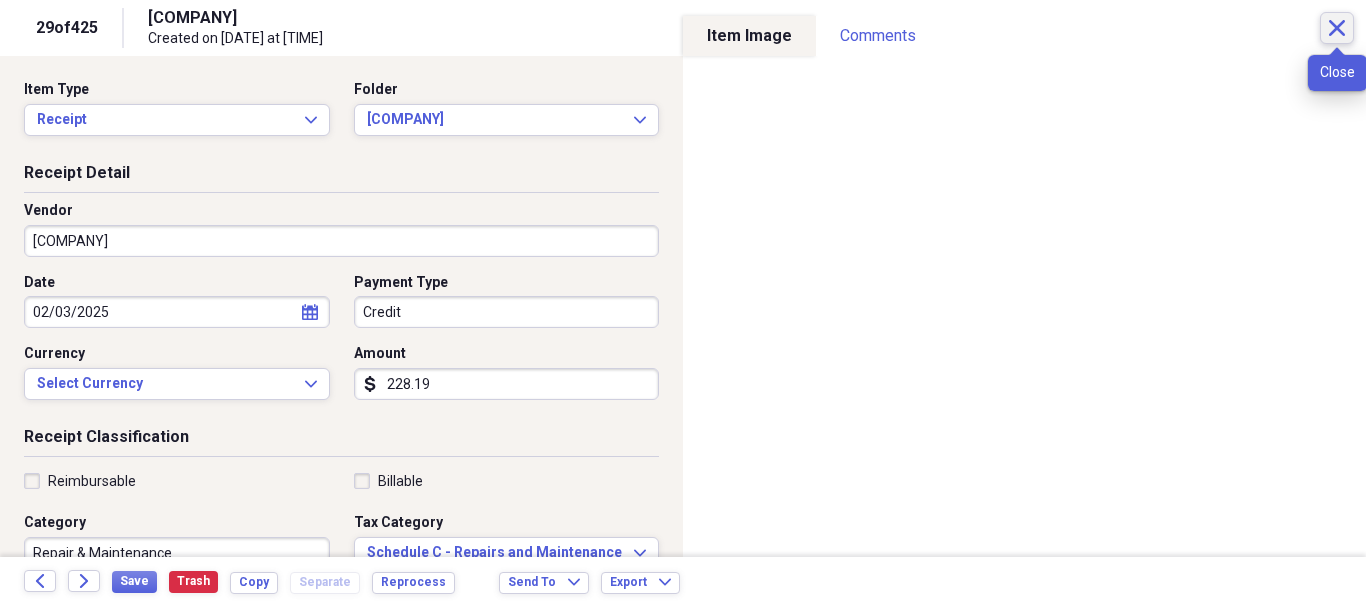click on "Close" at bounding box center [1337, 28] 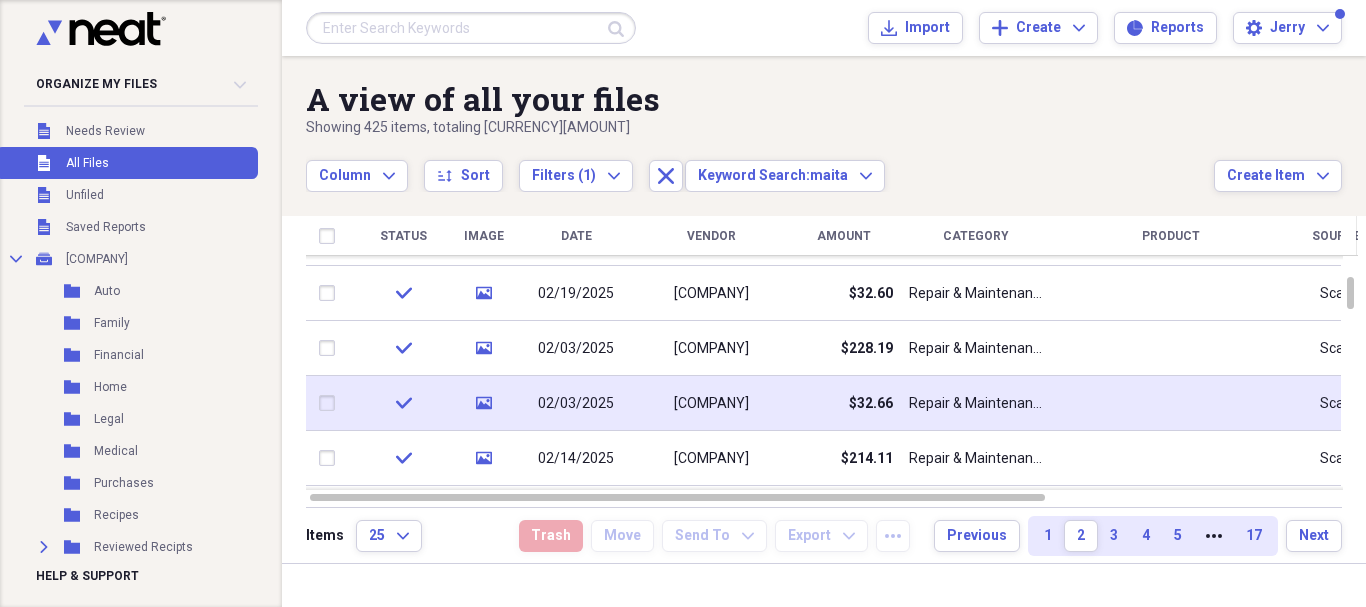 click on "Repair & Maintenance" at bounding box center (976, 404) 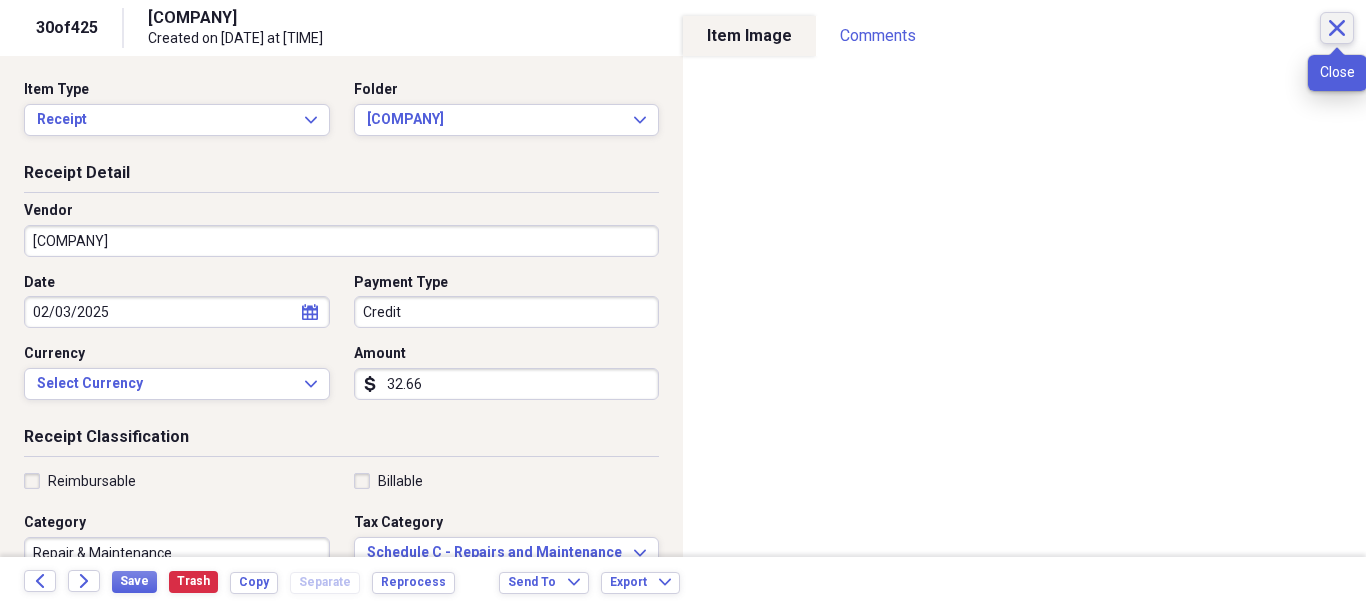click on "Close" 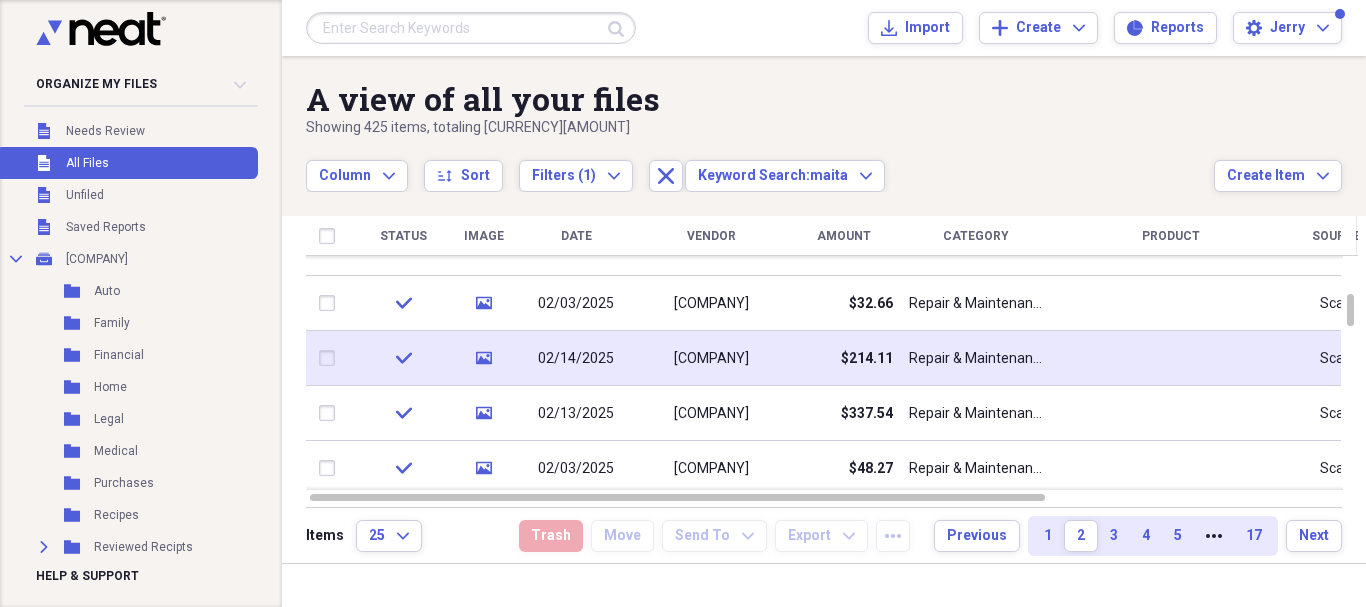 click on "Repair & Maintenance" at bounding box center [976, 359] 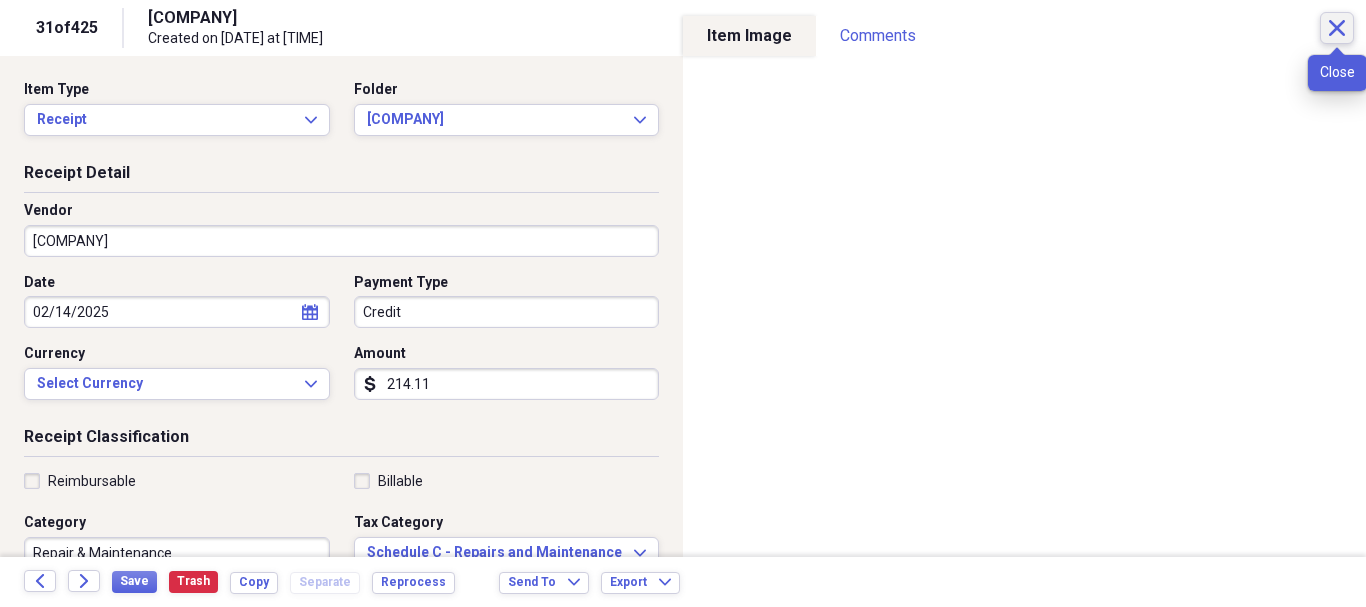 click 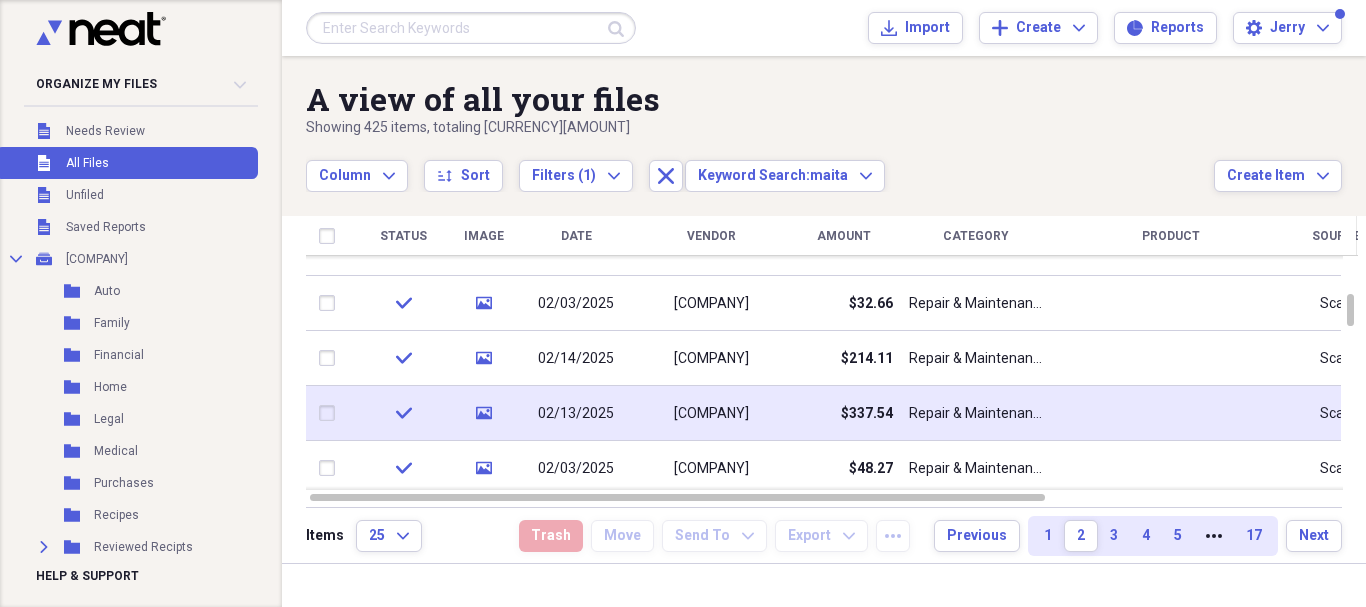 click on "Repair & Maintenance" at bounding box center (976, 414) 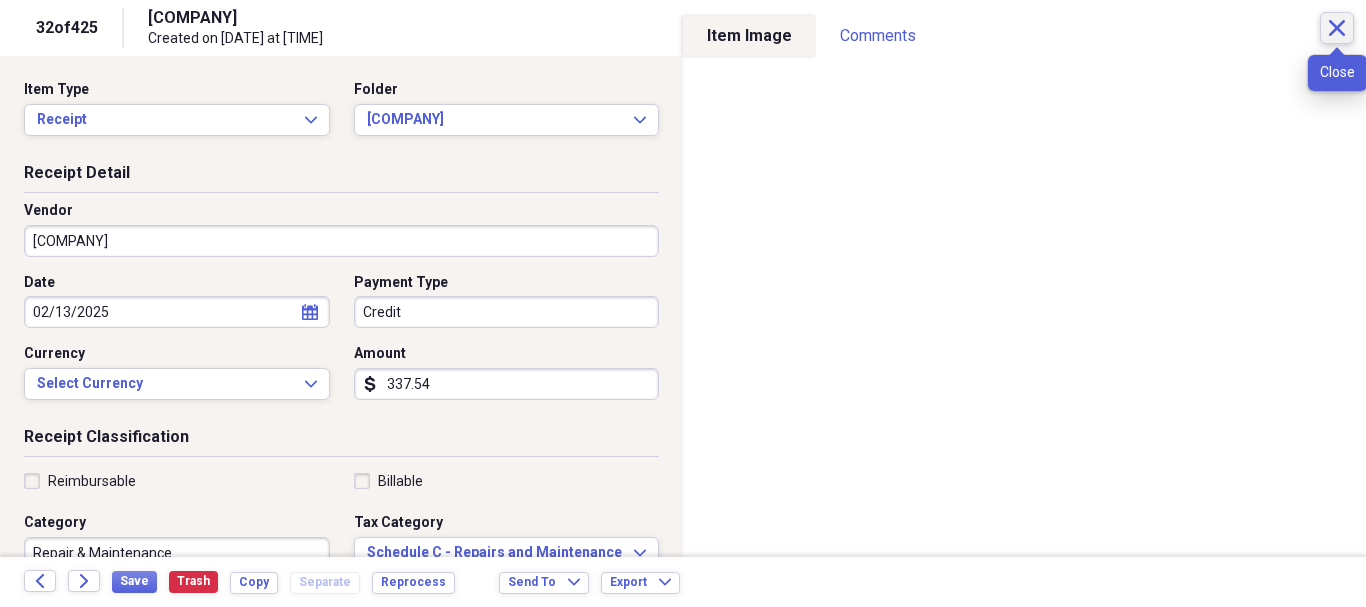 click on "Close" 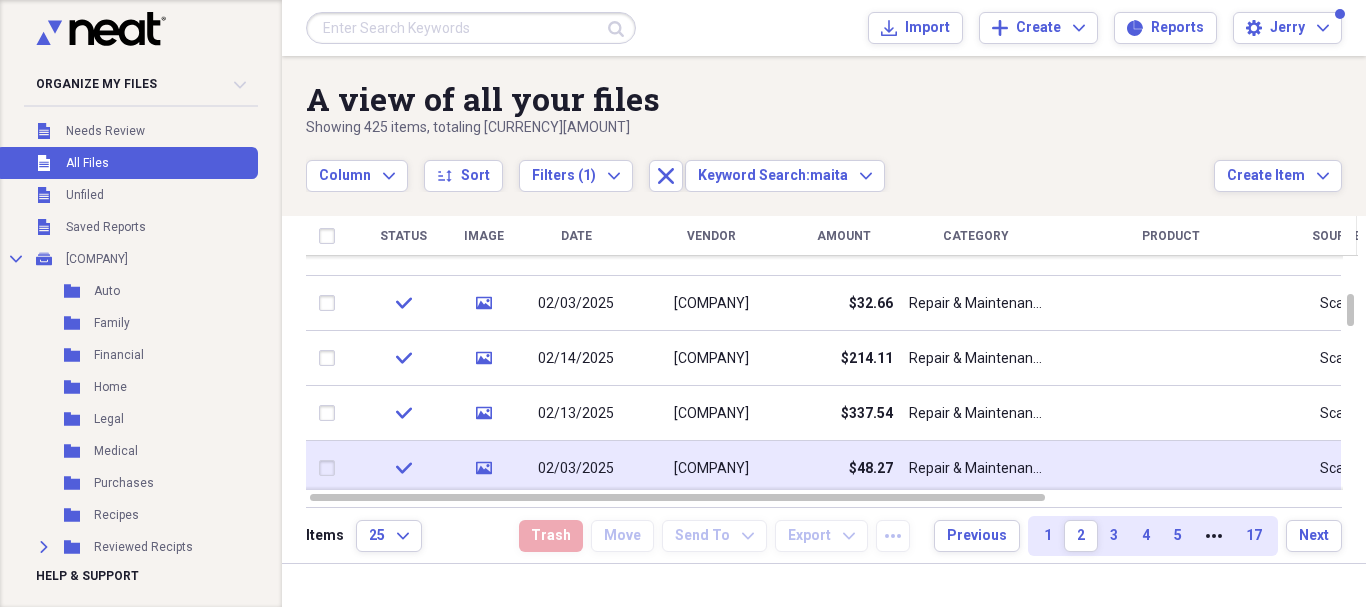 click on "Repair & Maintenance" at bounding box center [976, 469] 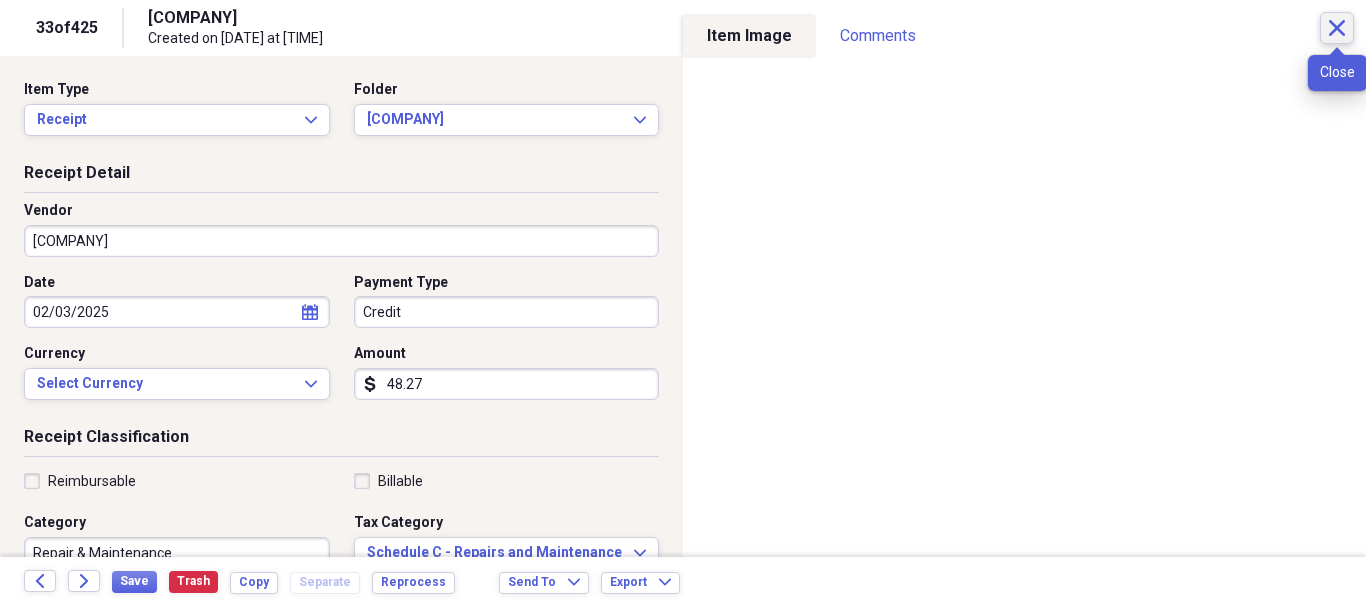 click on "Close" 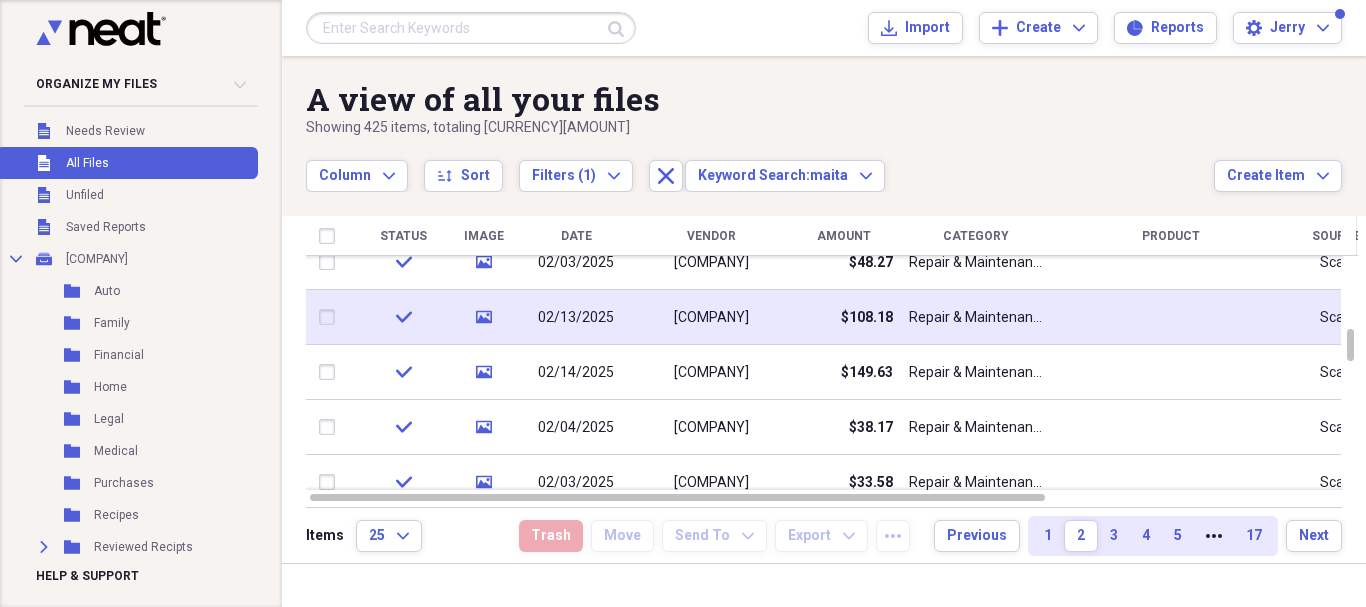 click on "Repair & Maintenance" at bounding box center (976, 318) 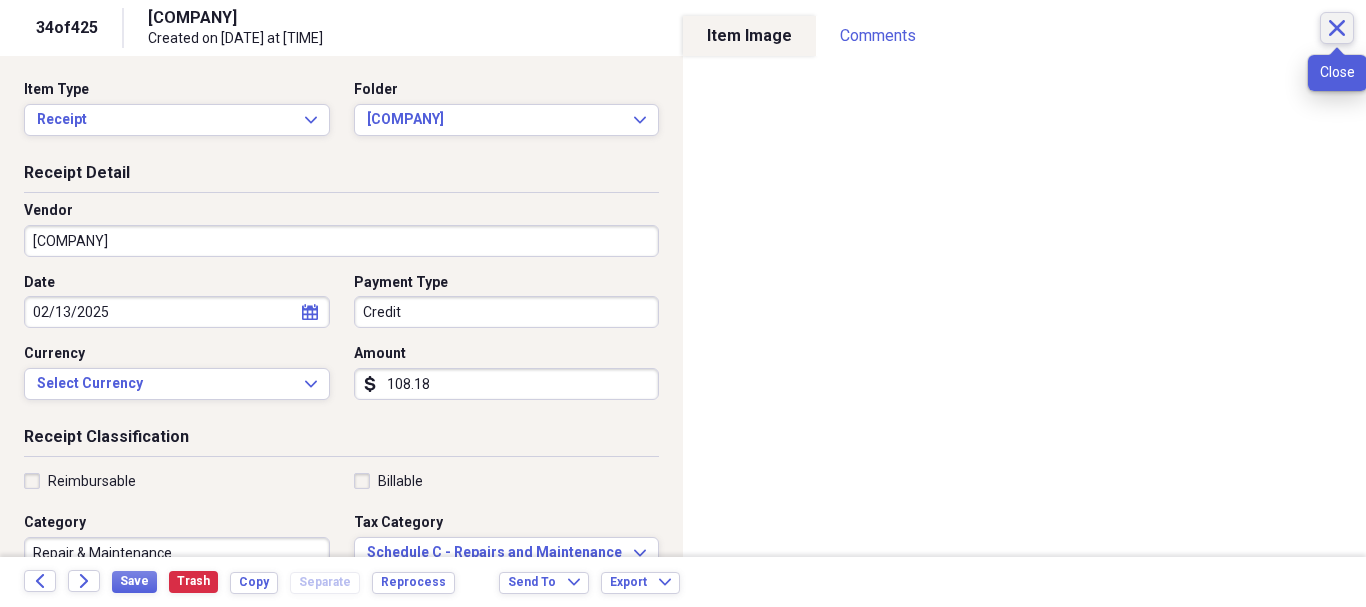 click on "Close" 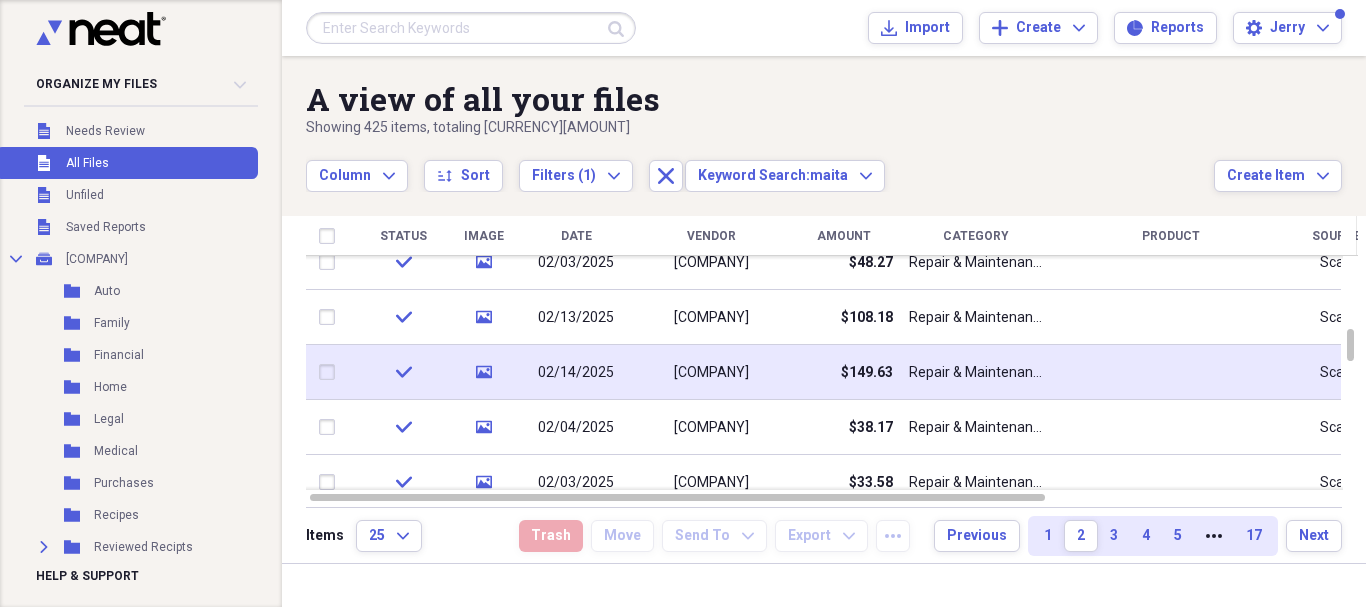 click on "Repair & Maintenance" at bounding box center (976, 373) 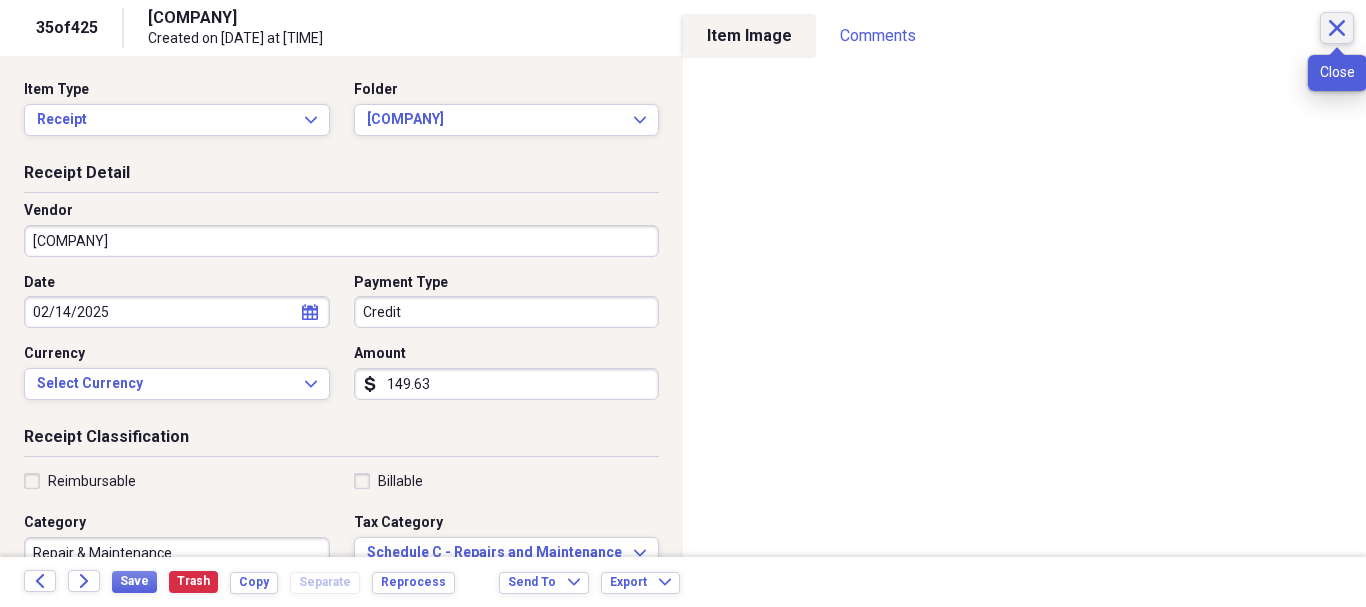 click on "Close" at bounding box center (1337, 28) 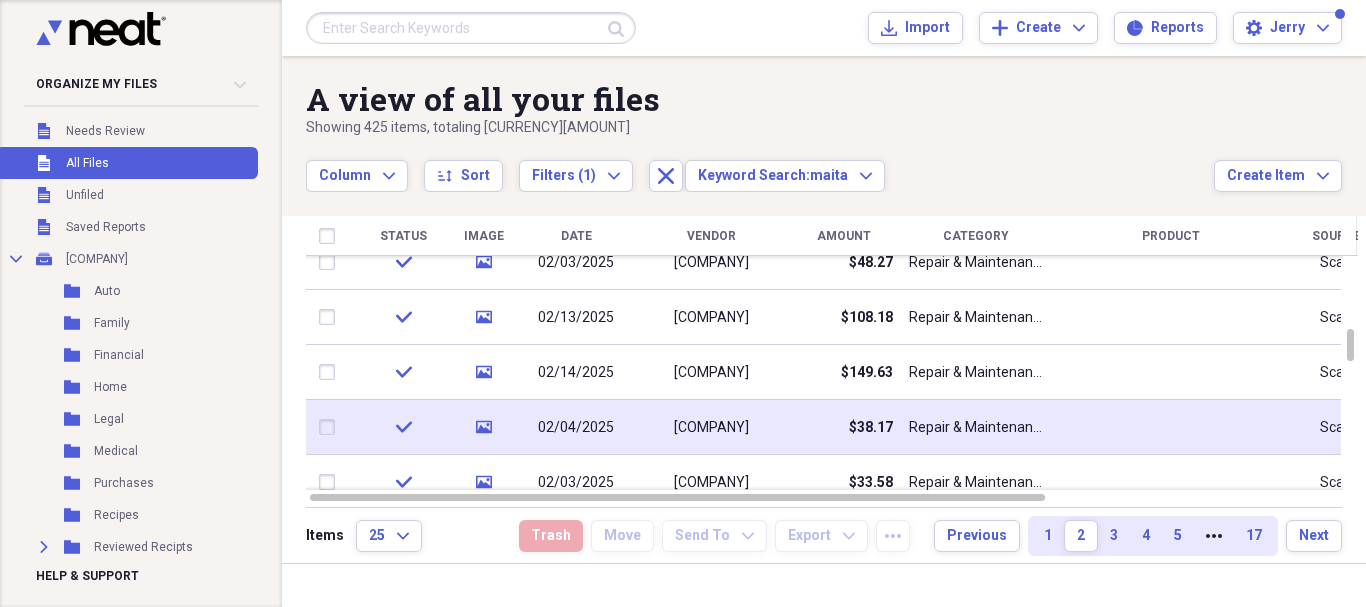 click on "$38.17" at bounding box center (843, 427) 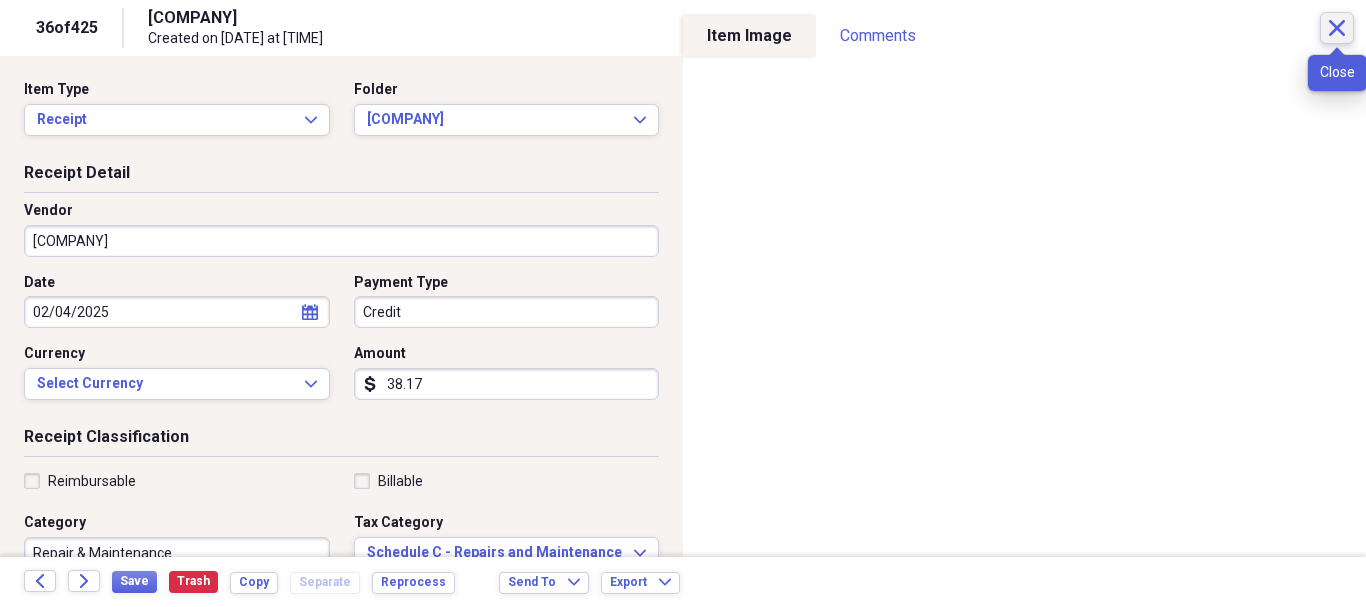 click on "Close" at bounding box center [1337, 28] 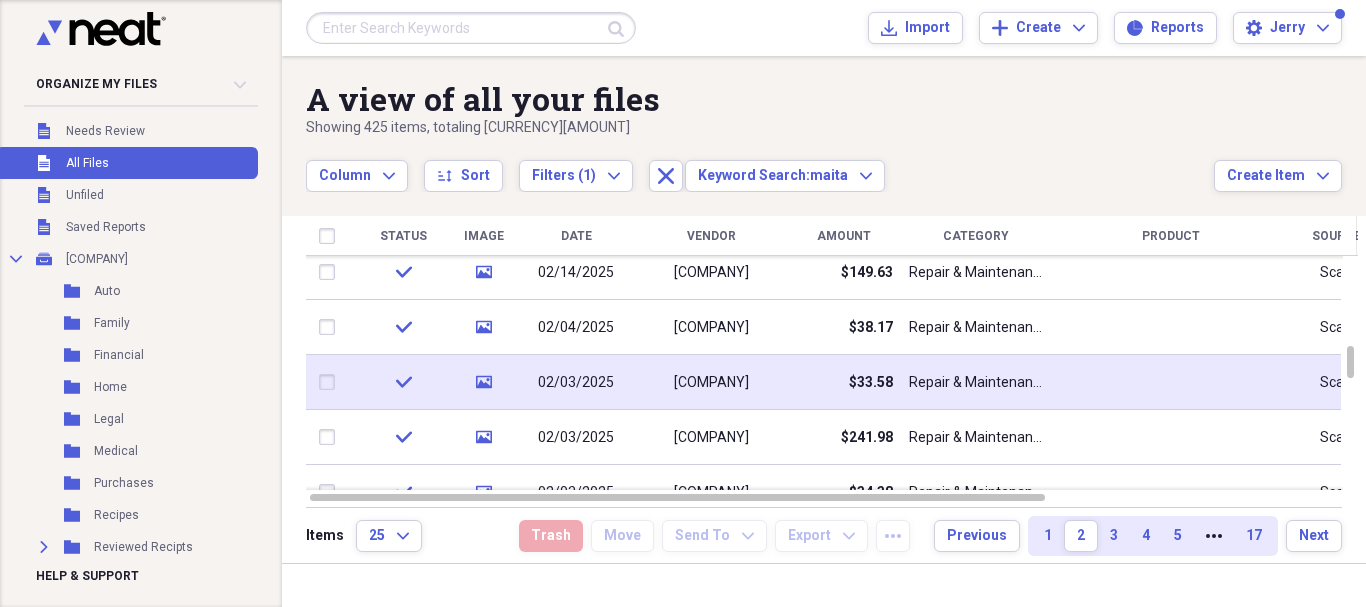 click on "Repair & Maintenance" at bounding box center (976, 383) 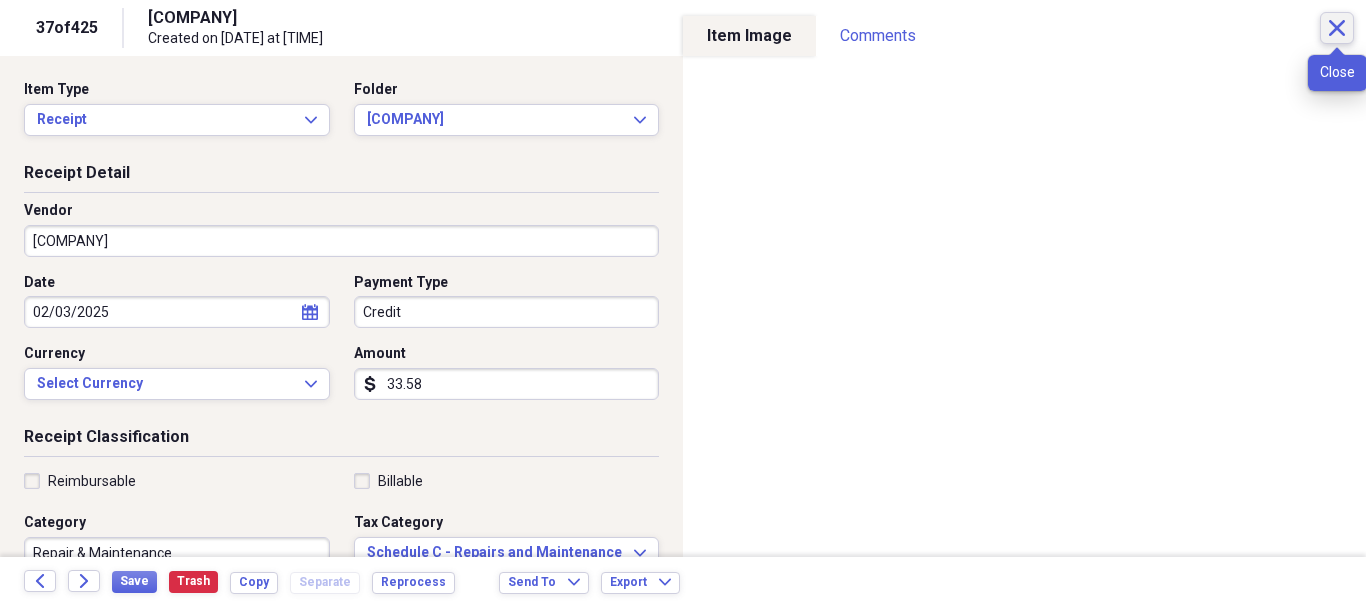 click on "Close" 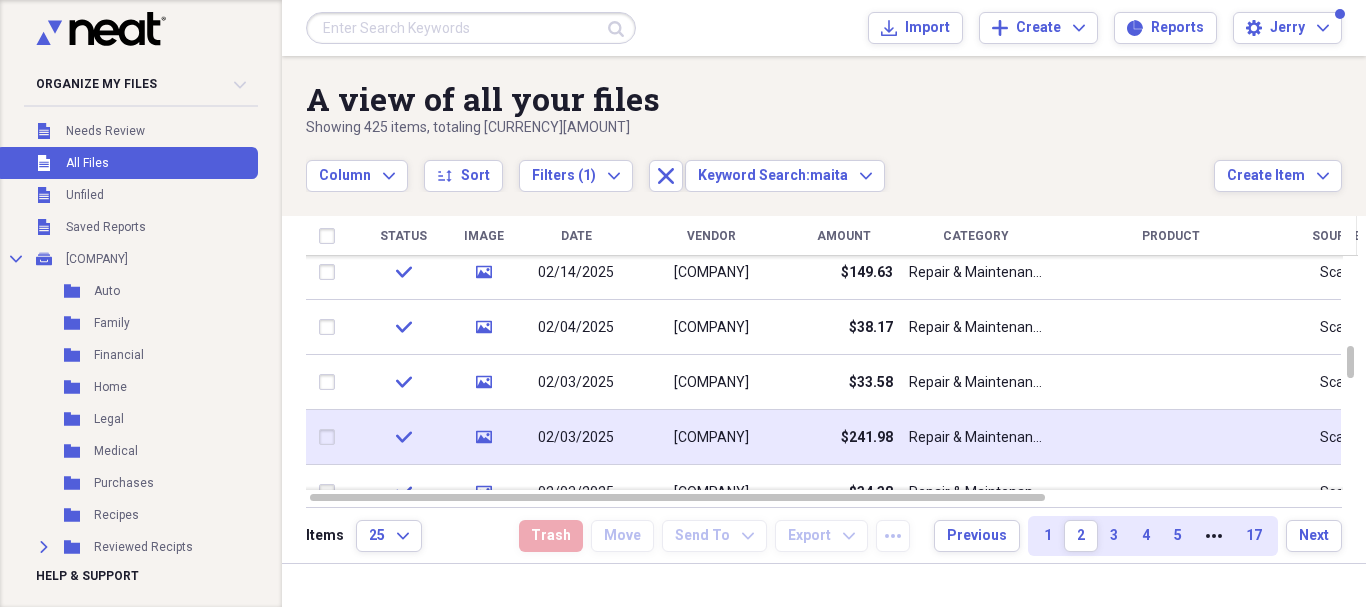 click on "Repair & Maintenance" at bounding box center (976, 438) 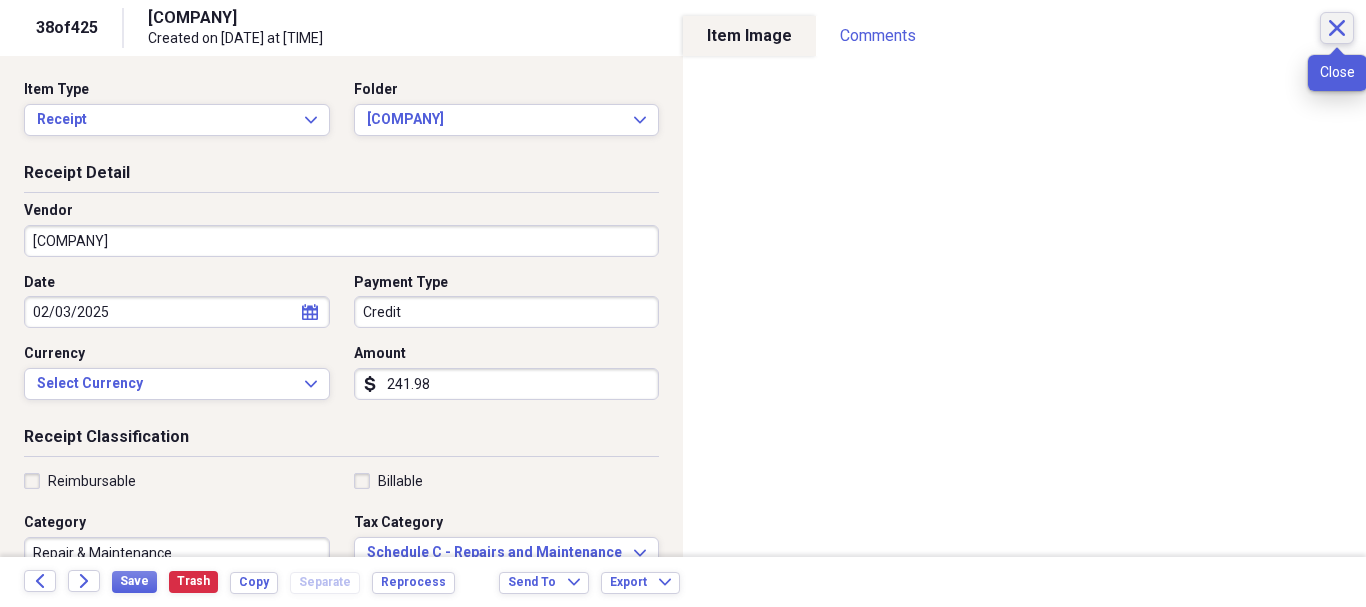 click on "Close" 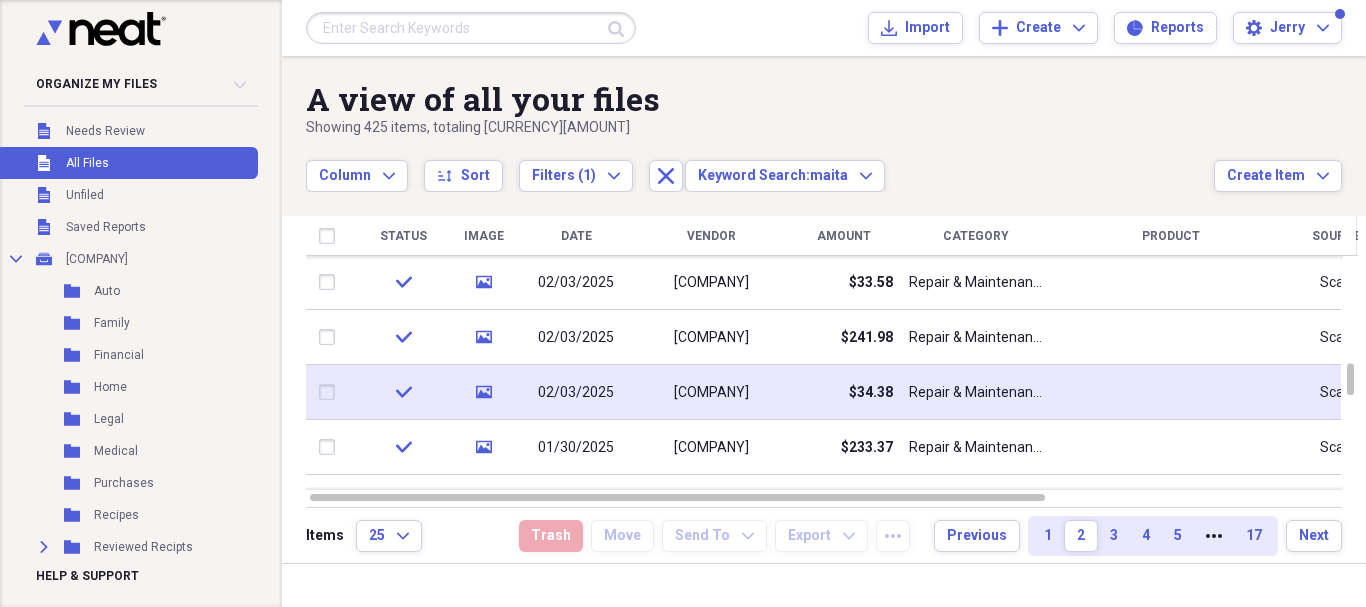click on "Repair & Maintenance" at bounding box center (976, 393) 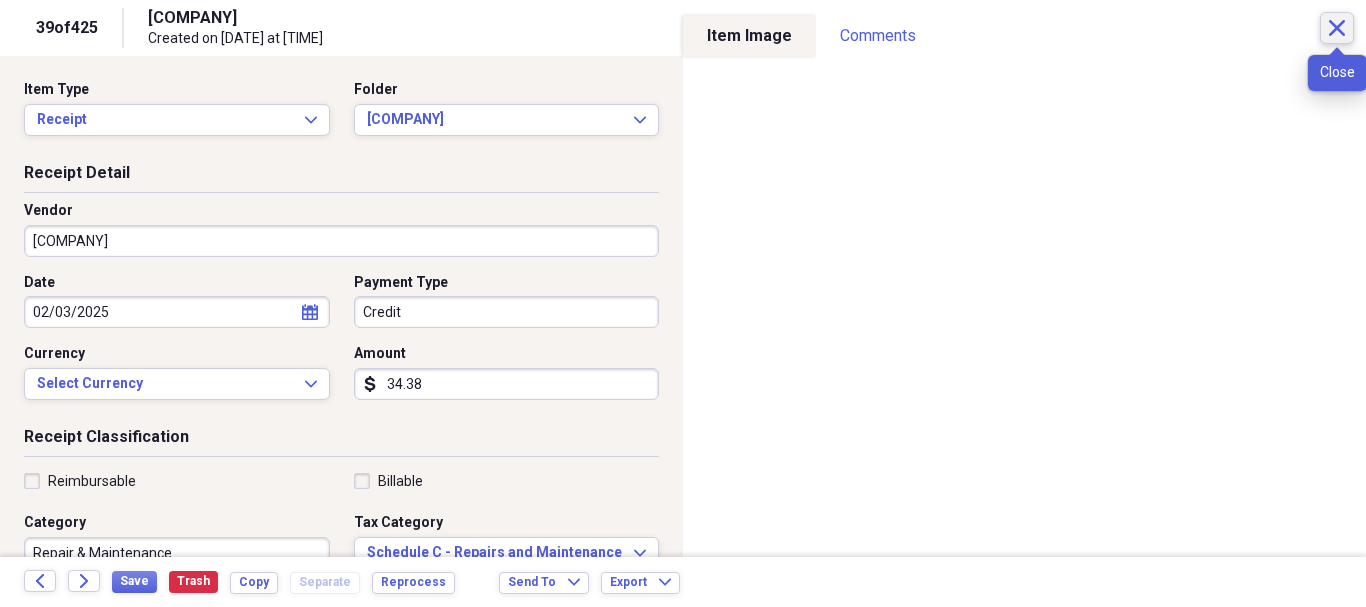 click on "Close" 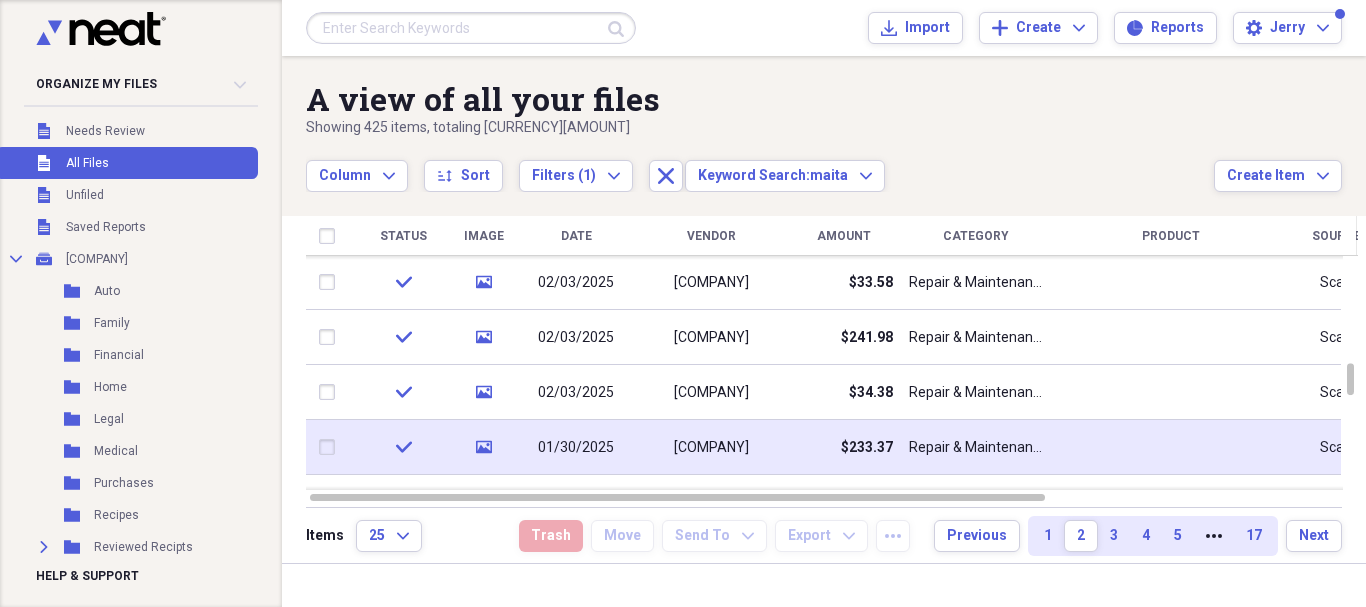 click on "Repair & Maintenance" at bounding box center (976, 448) 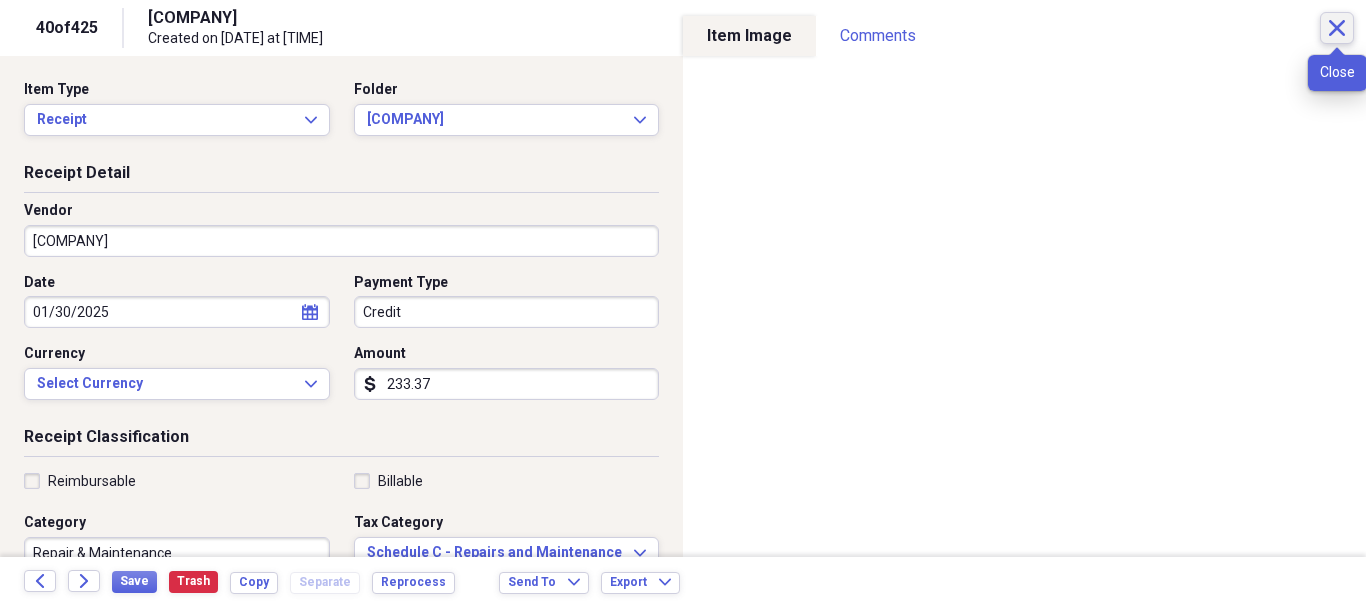 click on "Close" 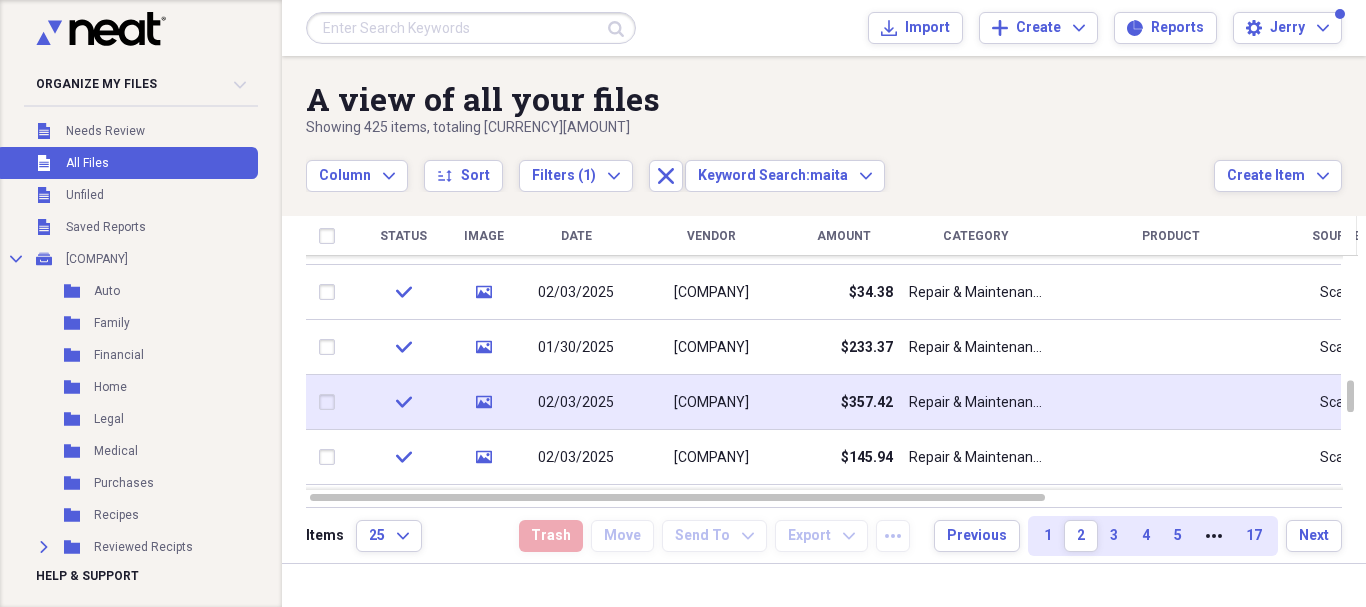 click on "Repair & Maintenance" at bounding box center (976, 403) 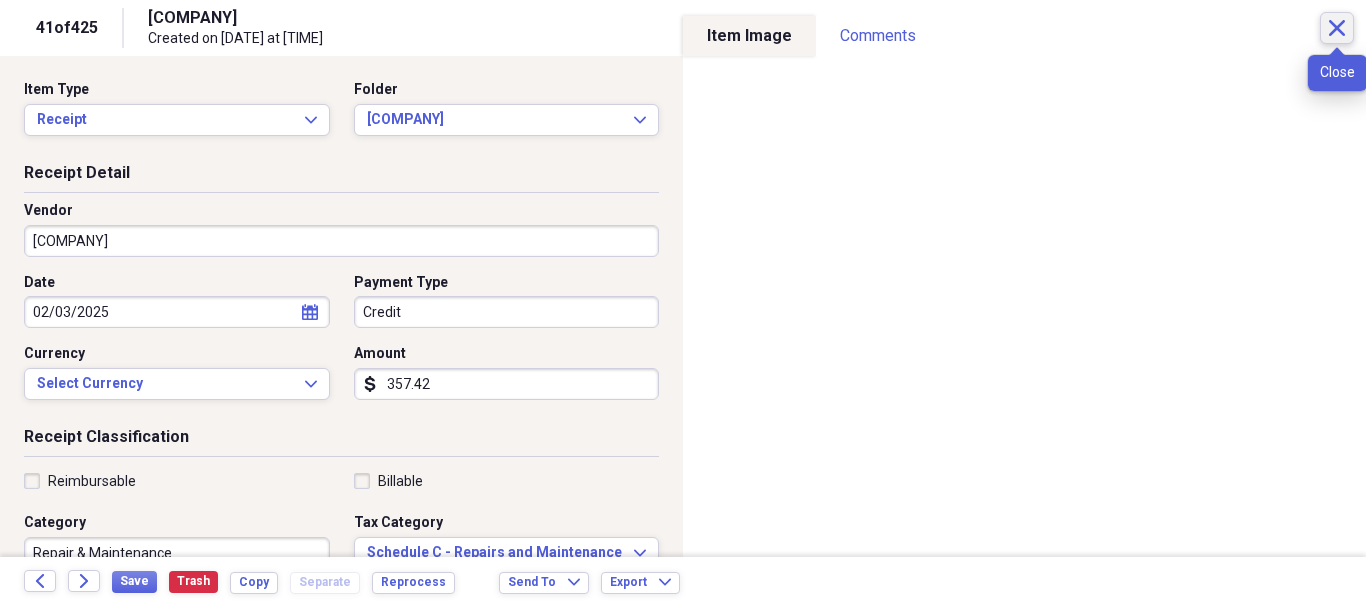 click on "Close" 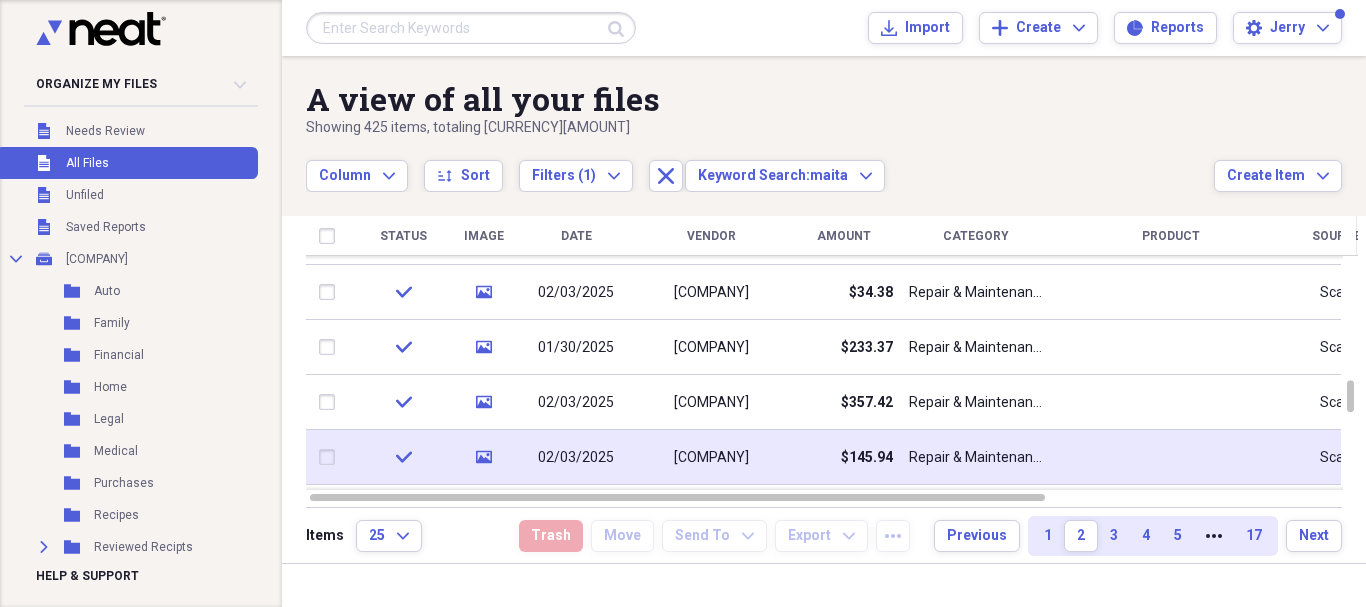 click on "$145.94" at bounding box center [867, 458] 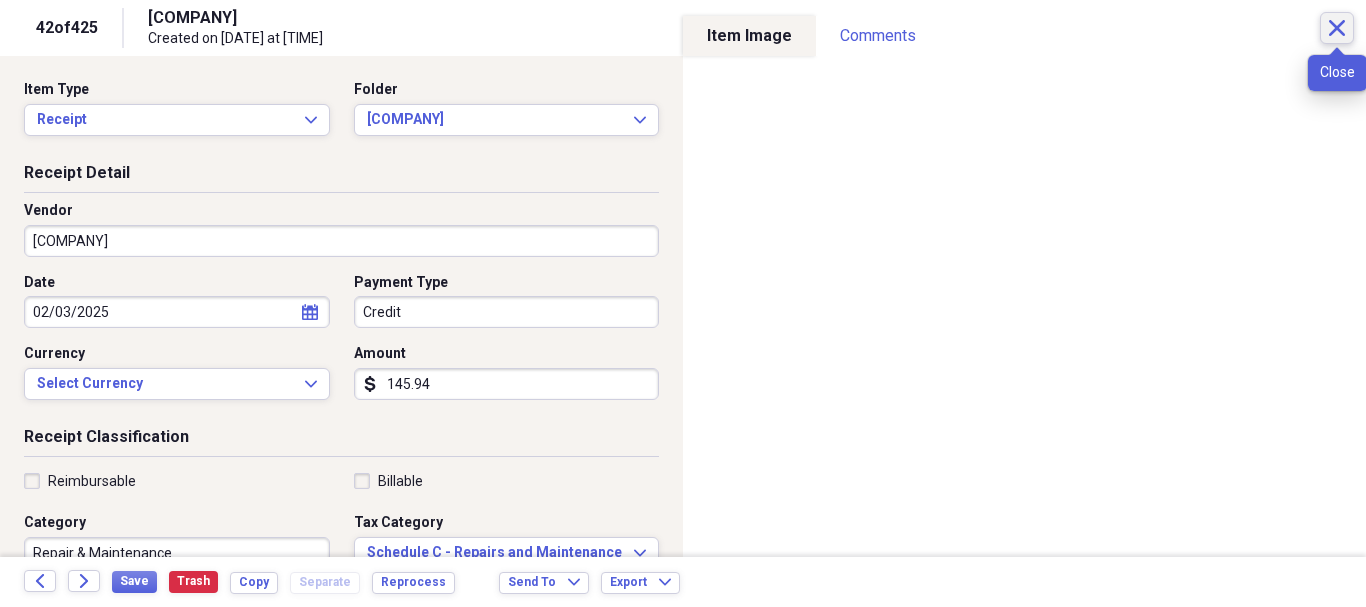 click on "Close" 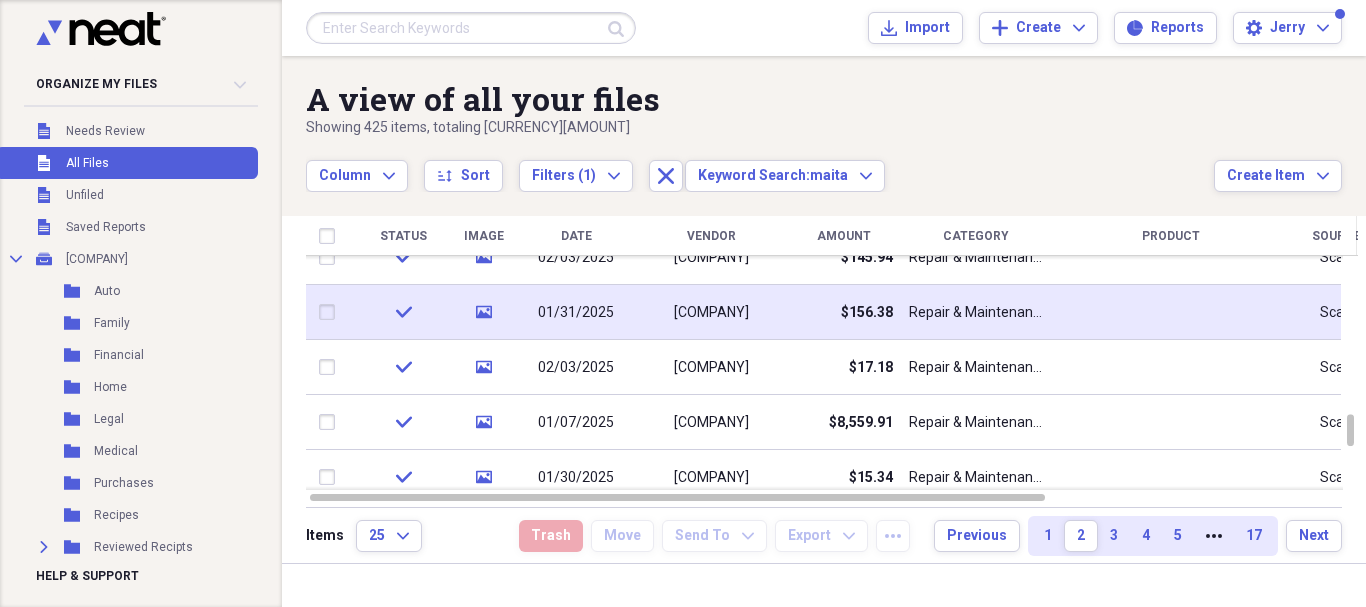 click on "Repair & Maintenance" at bounding box center [976, 312] 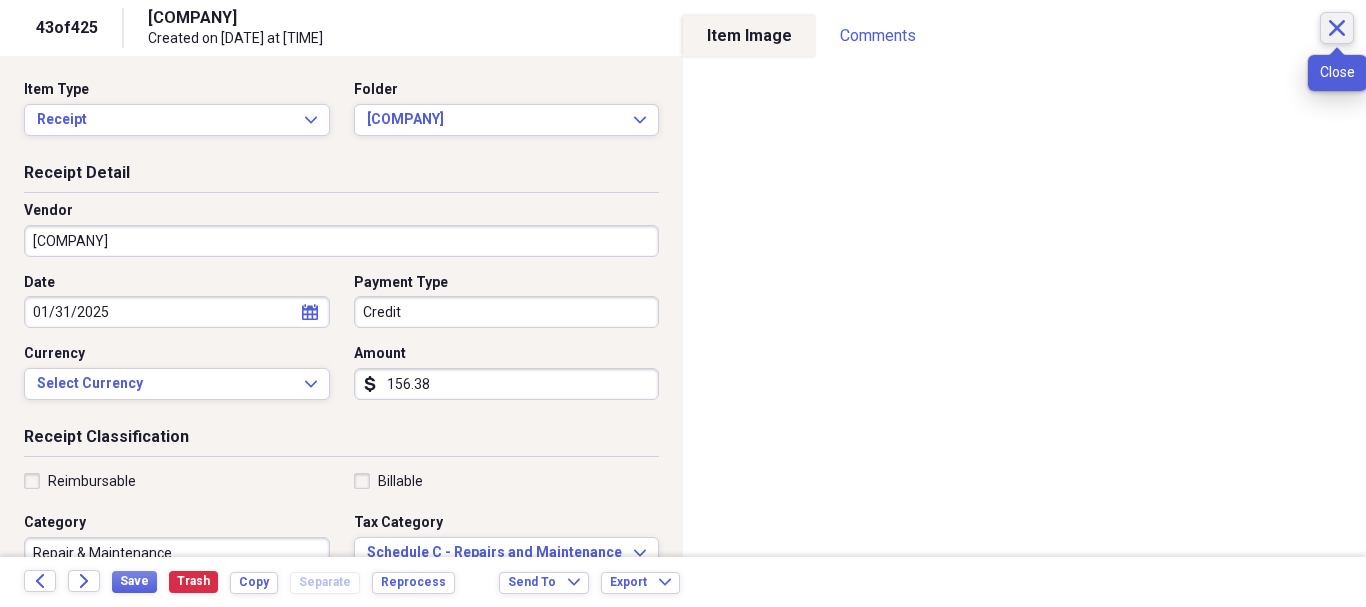 click on "Close" at bounding box center (1337, 28) 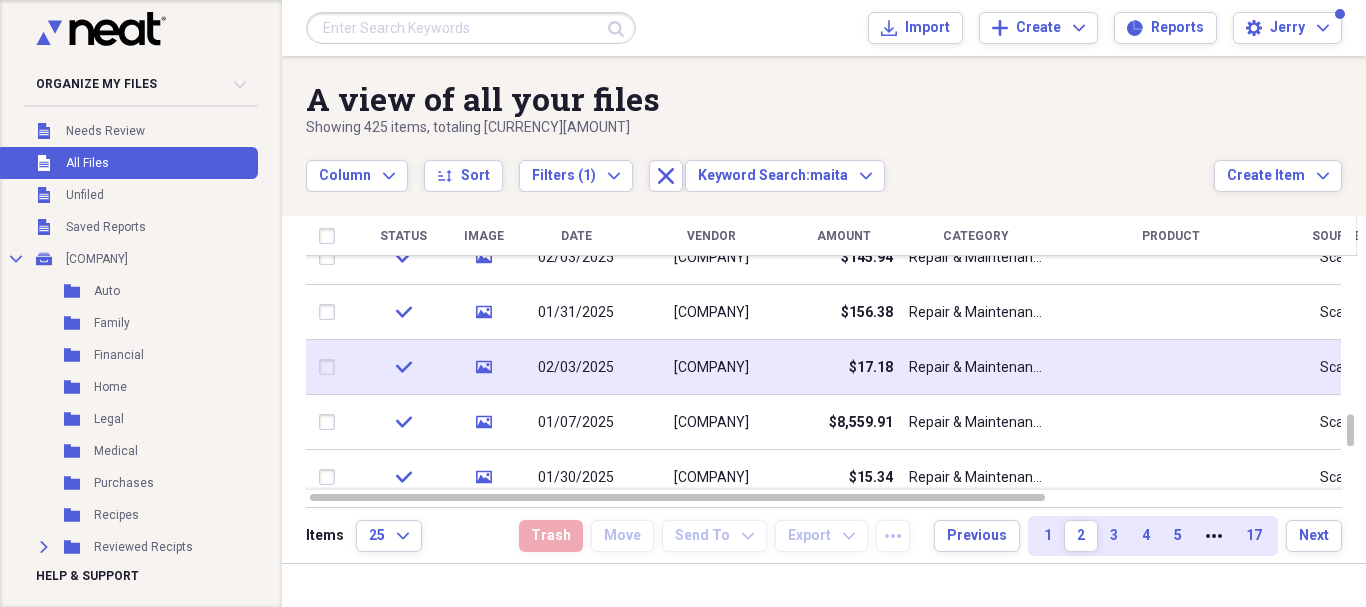 click on "Repair & Maintenance" at bounding box center [976, 367] 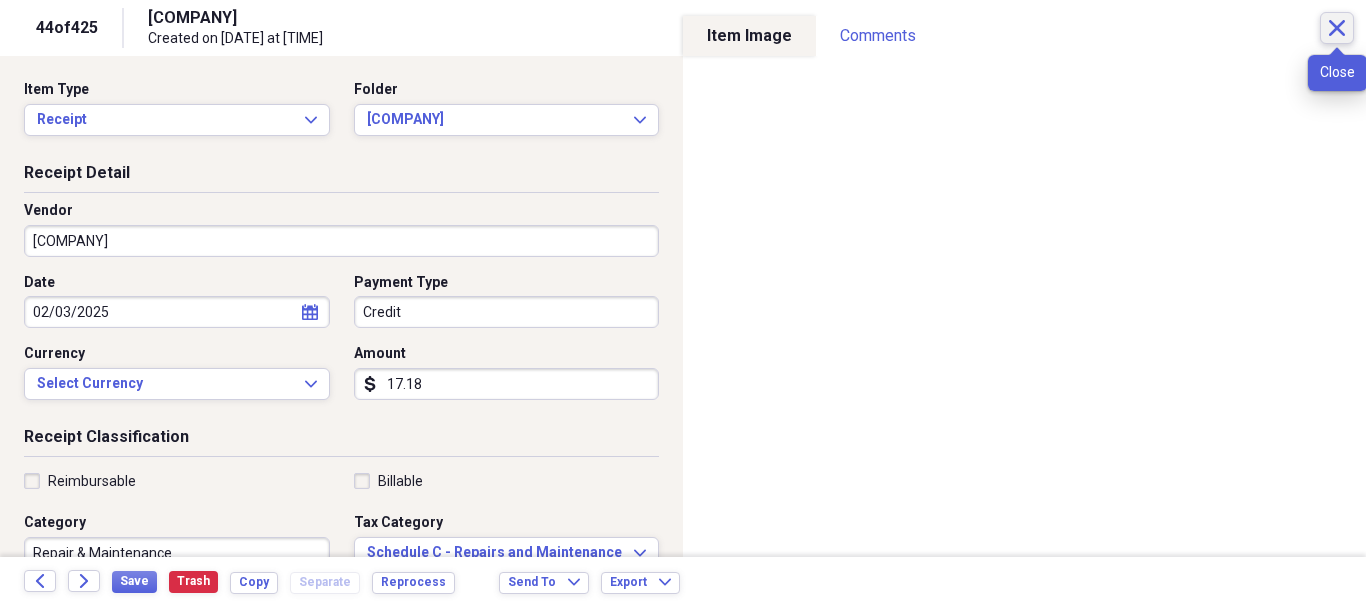 click 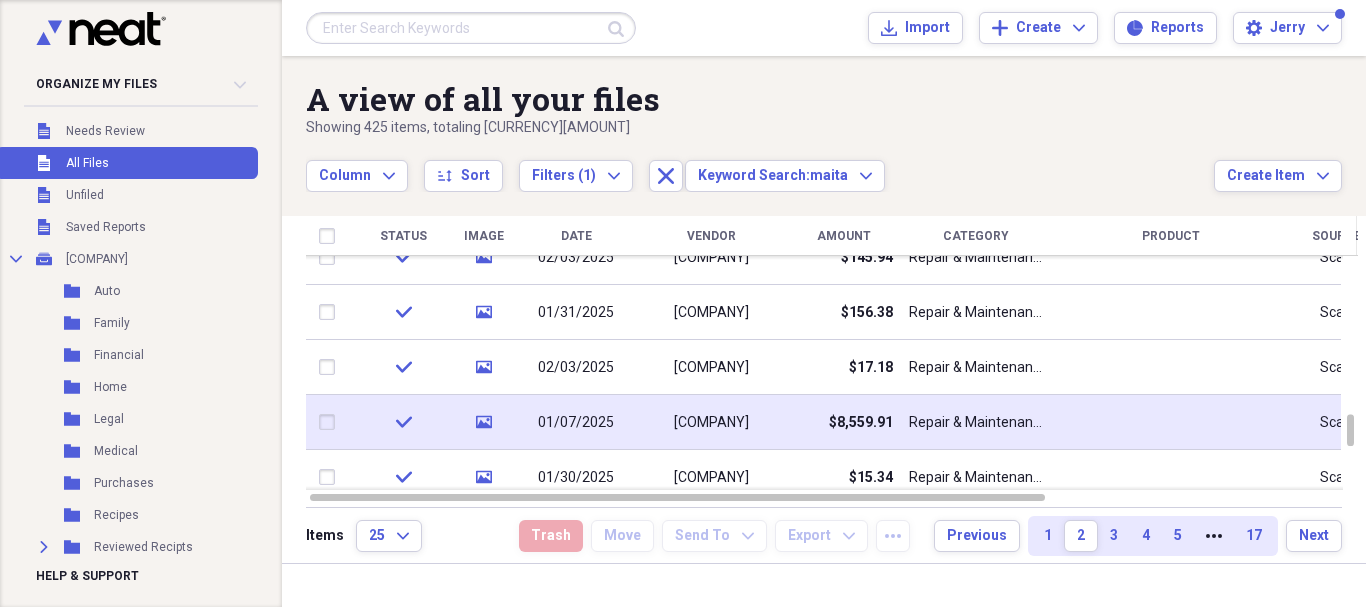 click on "Repair & Maintenance" at bounding box center [976, 423] 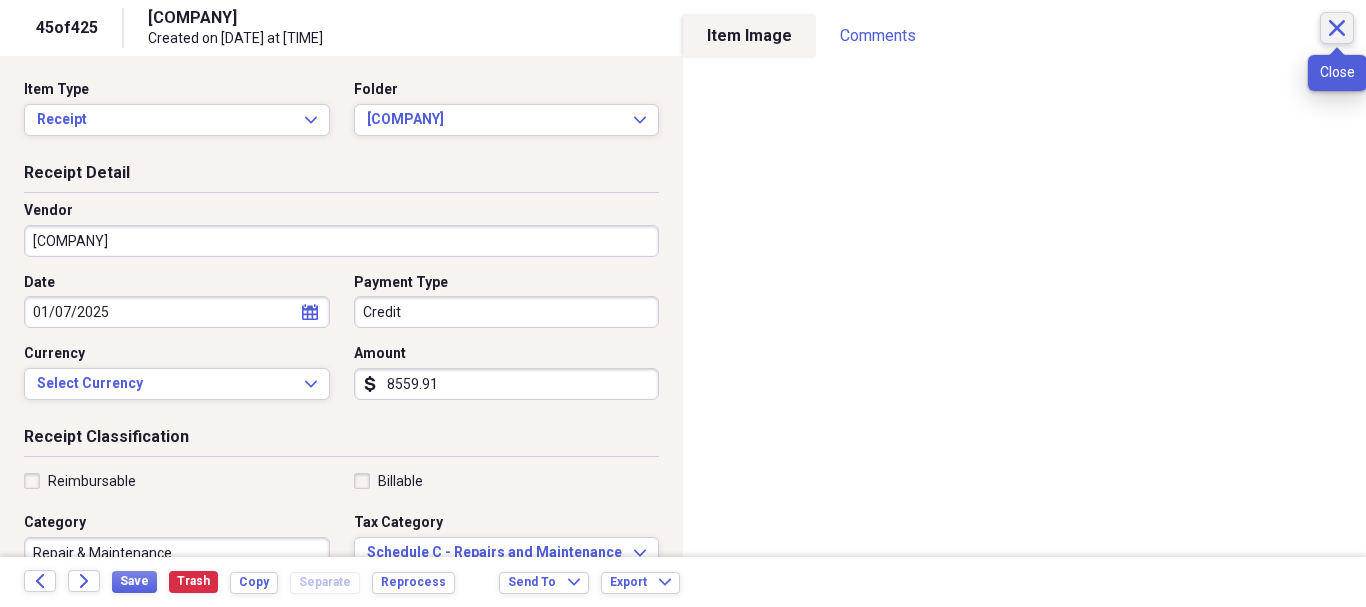 click on "Close" 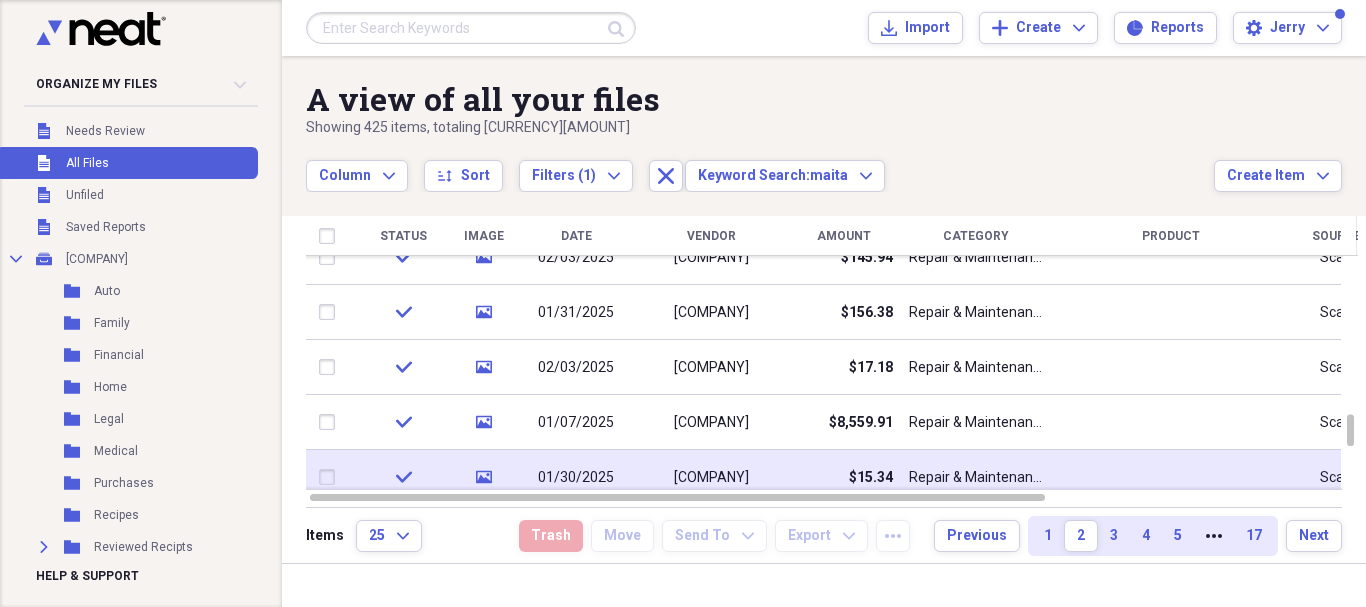 click on "Repair & Maintenance" at bounding box center (976, 478) 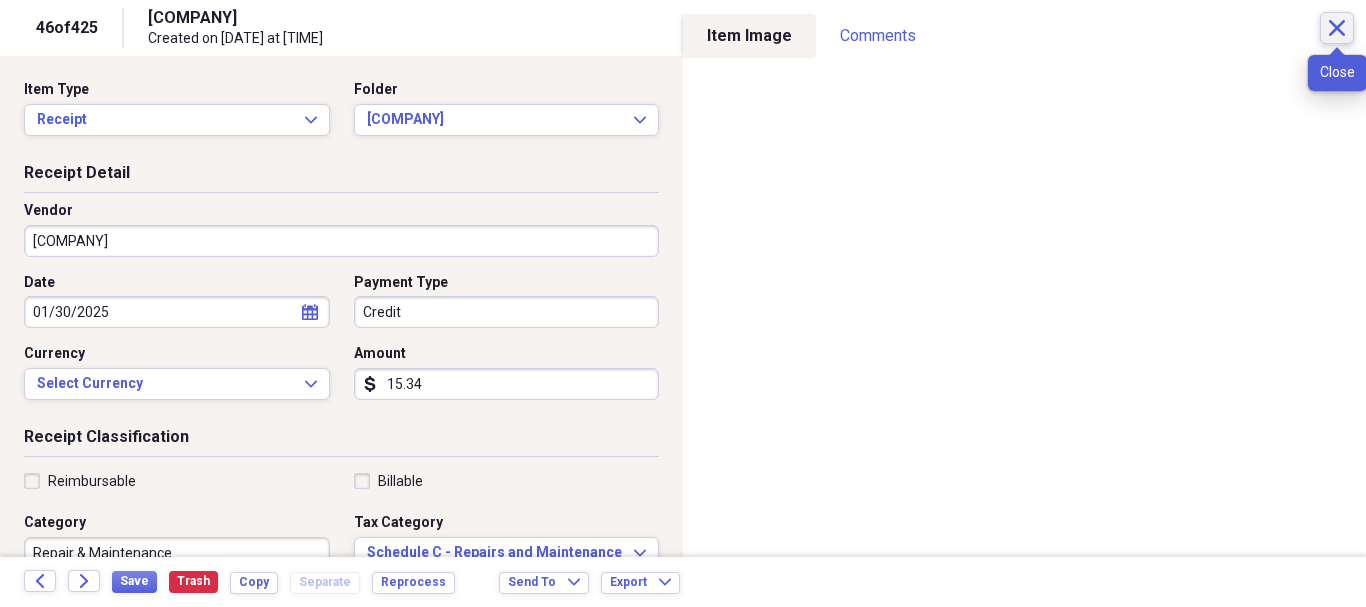 click on "Close" at bounding box center (1337, 28) 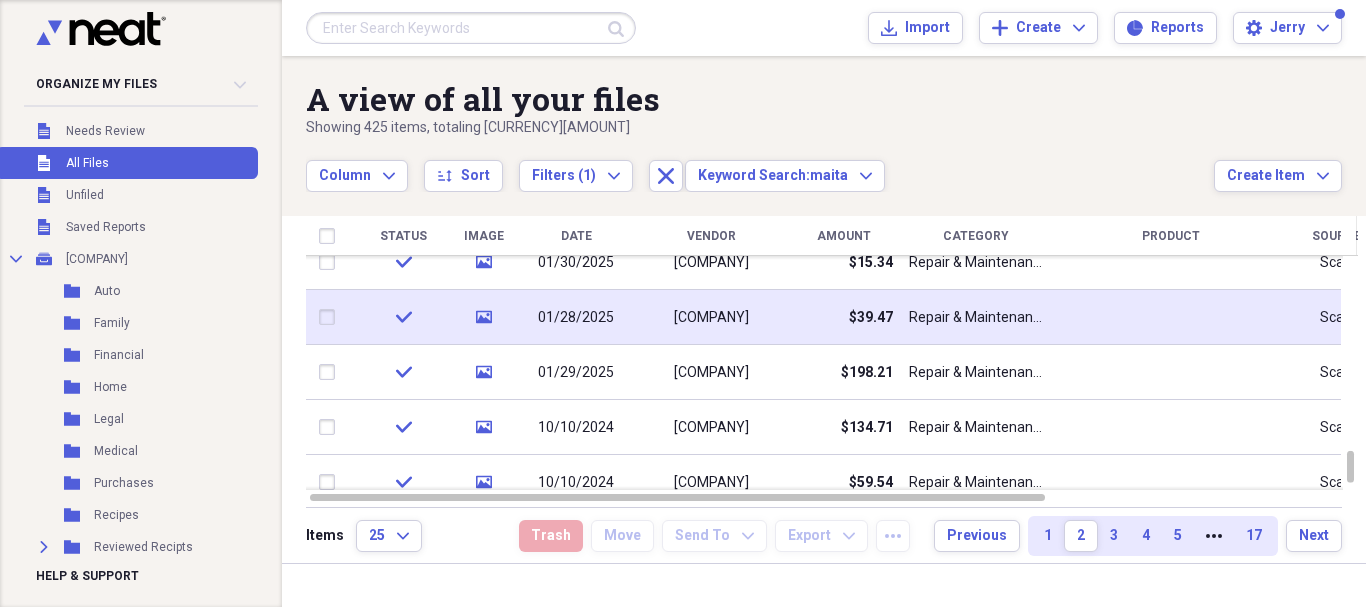 click on "Repair & Maintenance" at bounding box center (976, 317) 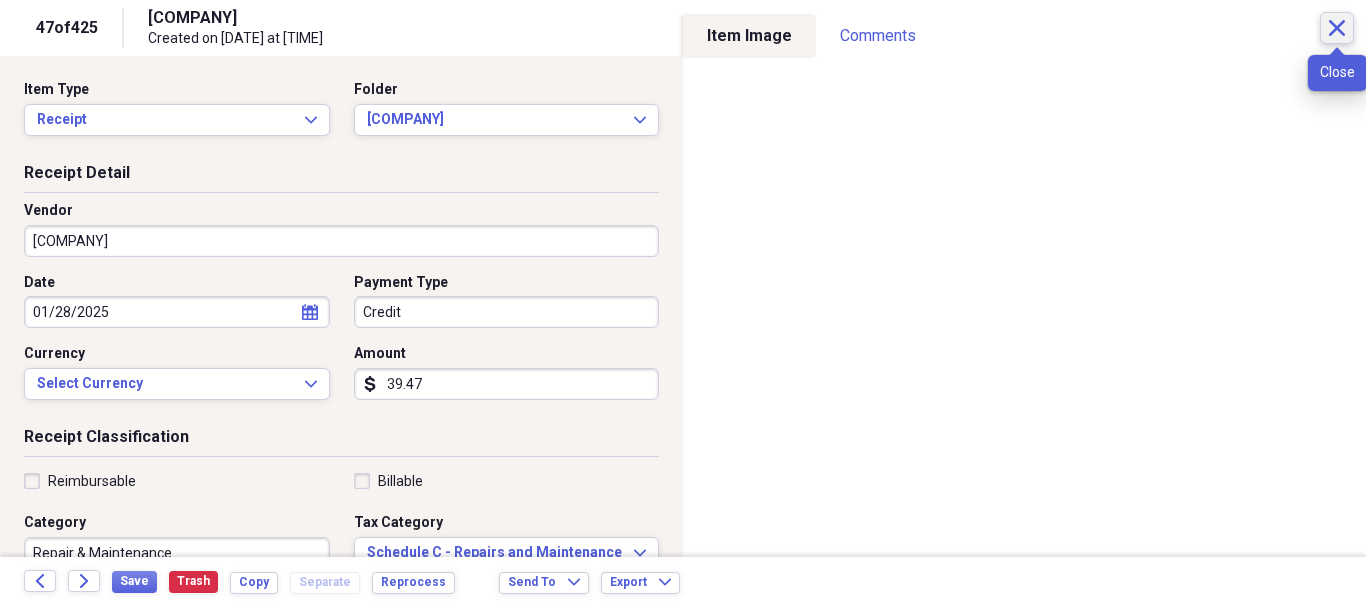 click on "Close" 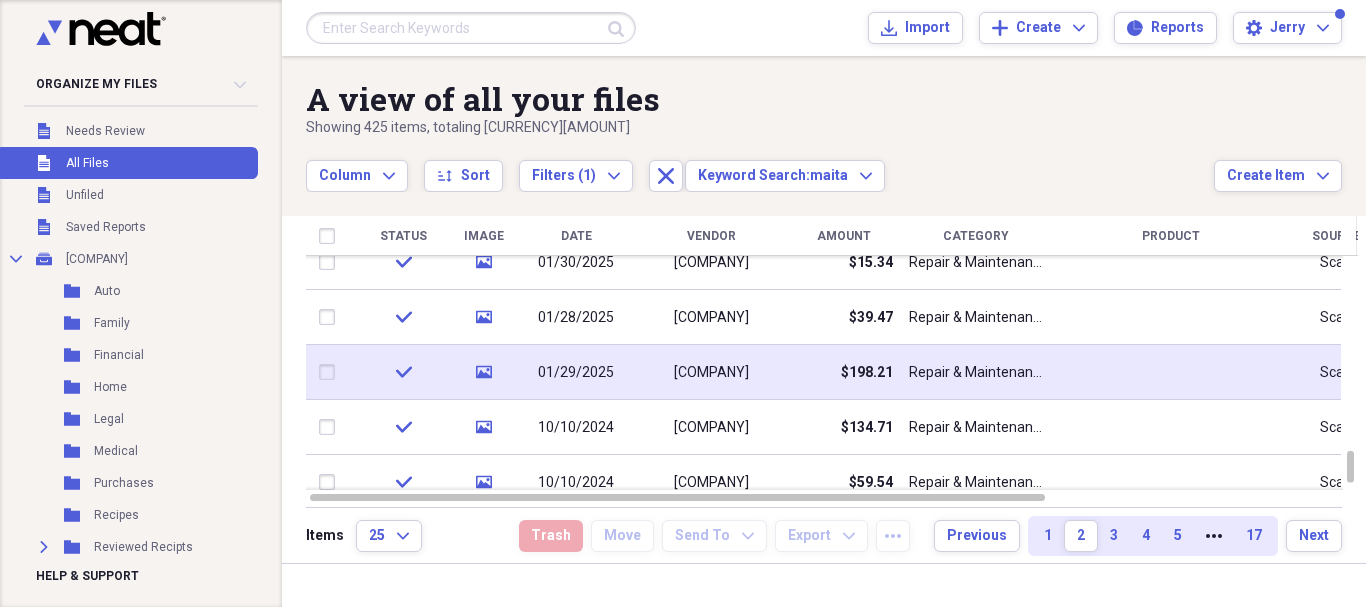 click on "Repair & Maintenance" at bounding box center [976, 373] 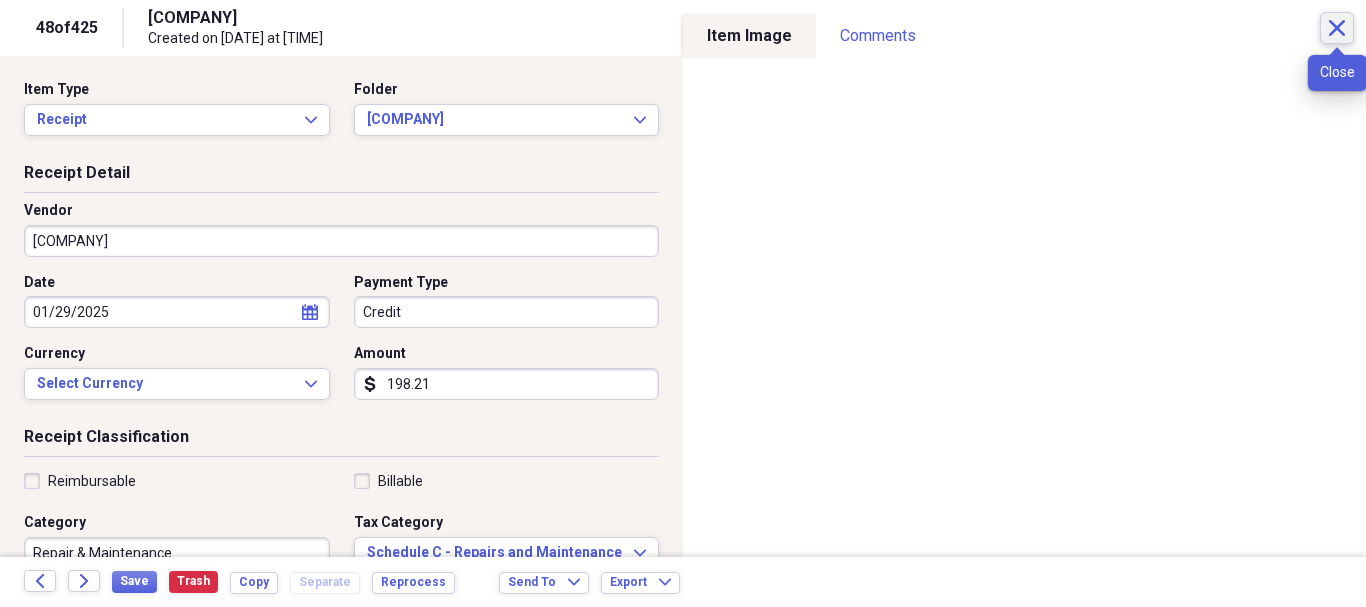 click on "Close" at bounding box center [1337, 28] 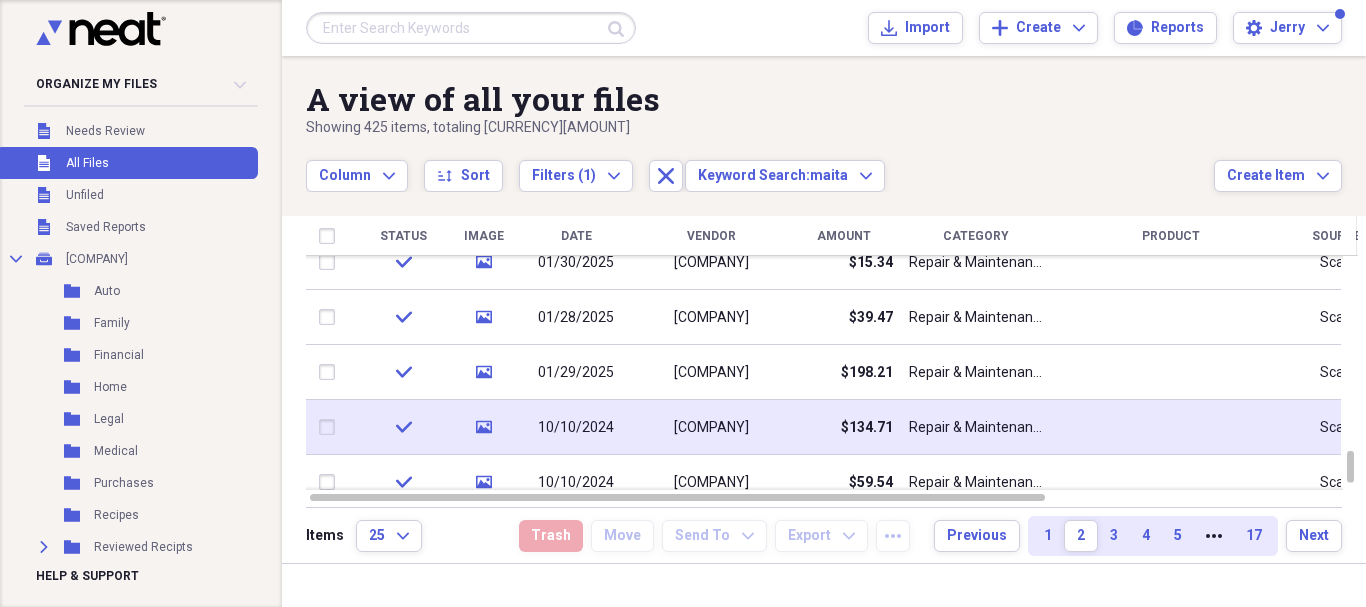 click on "Repair & Maintenance" at bounding box center [976, 428] 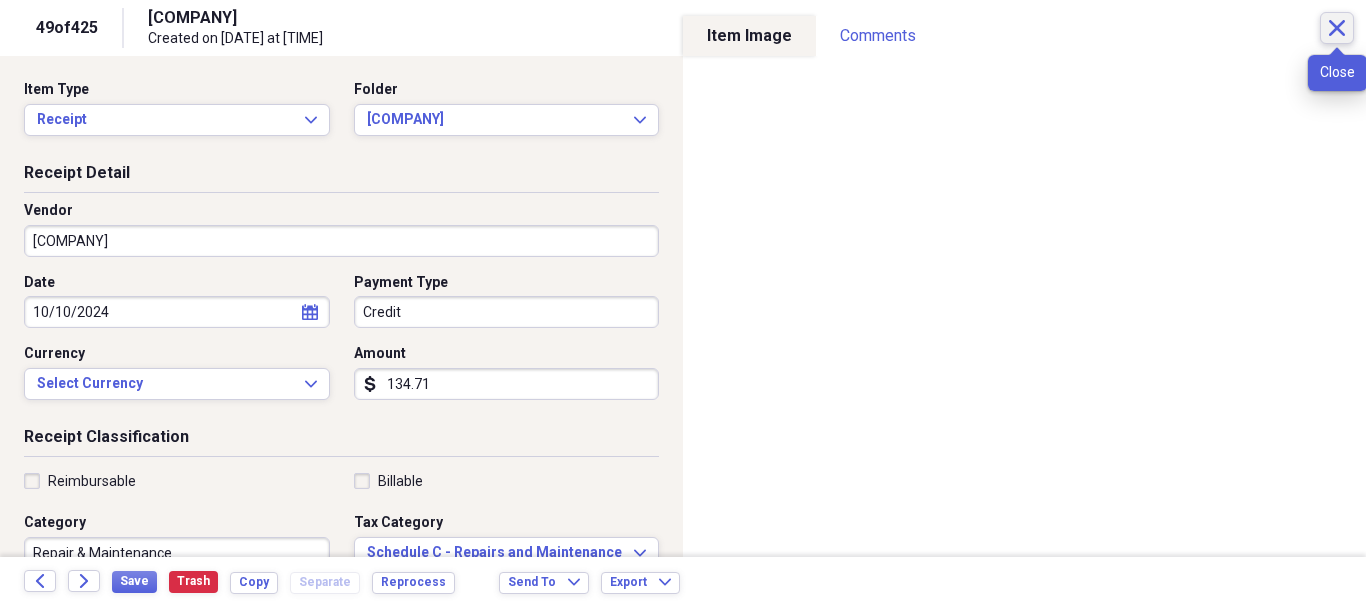 click on "Close" at bounding box center (1337, 28) 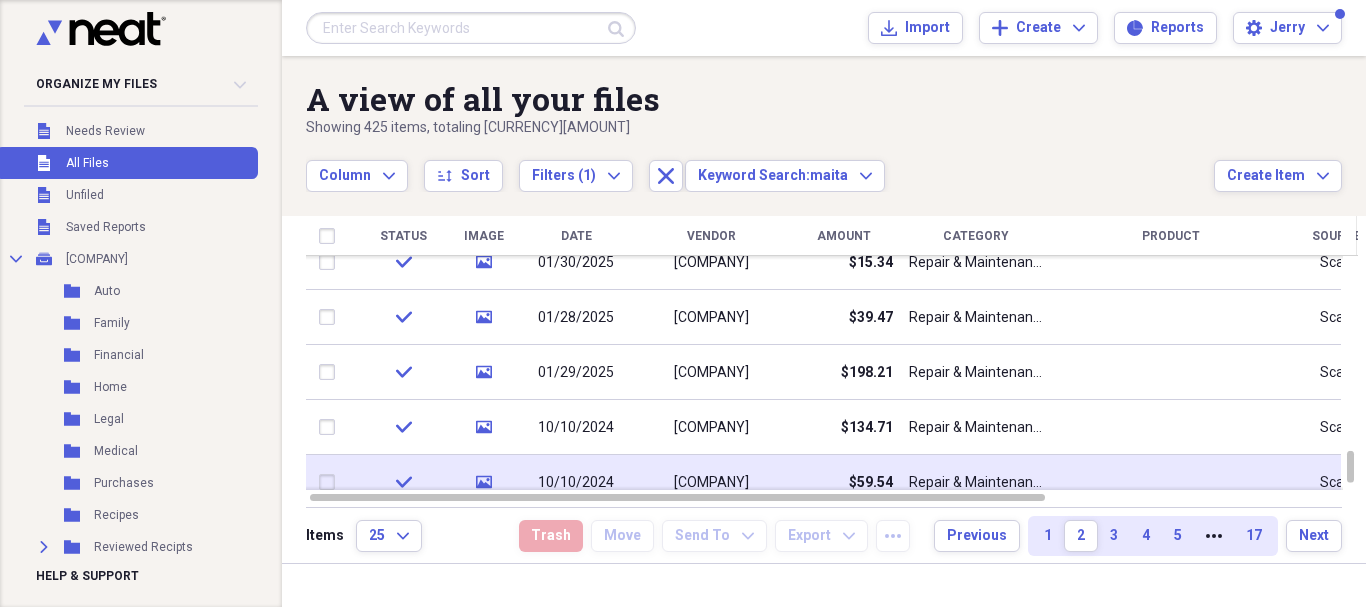 click on "[COMPANY]" at bounding box center (711, 482) 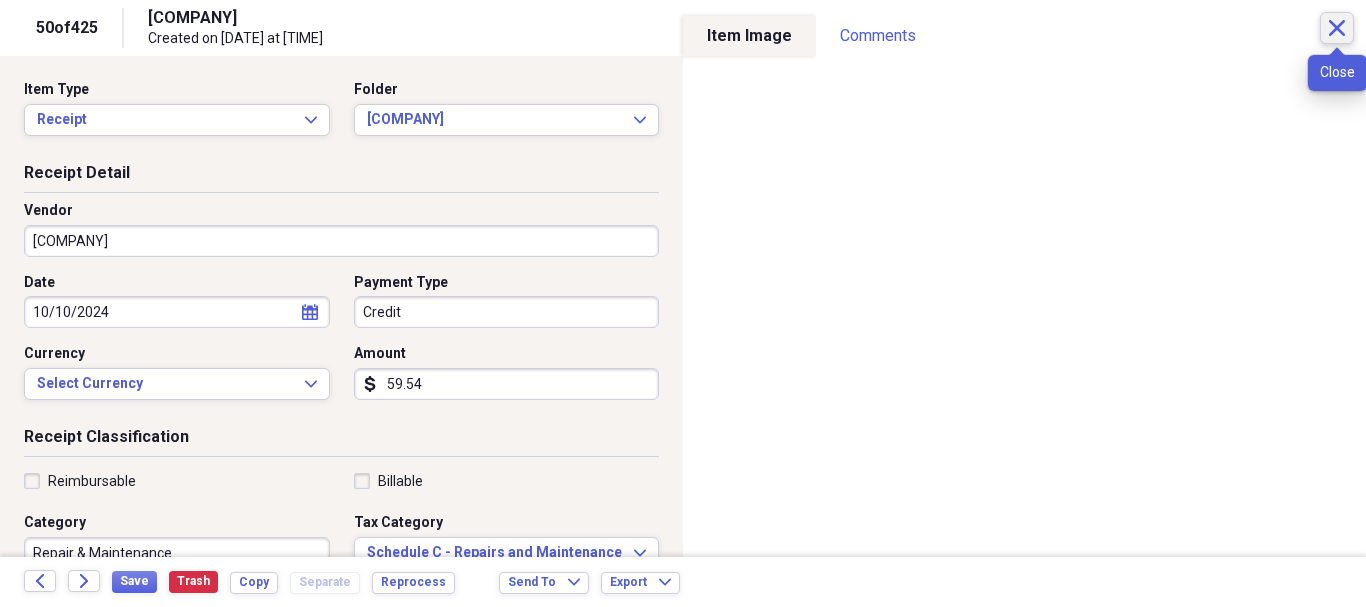click on "Close" at bounding box center [1337, 28] 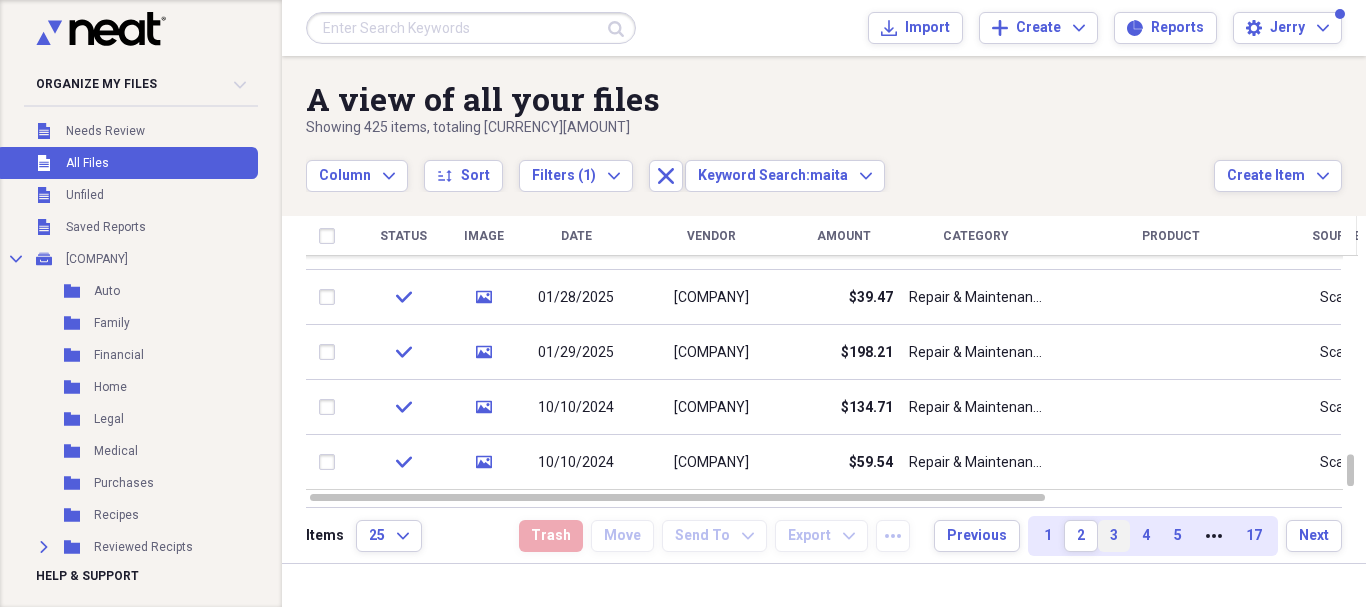 click on "3" at bounding box center [1114, 536] 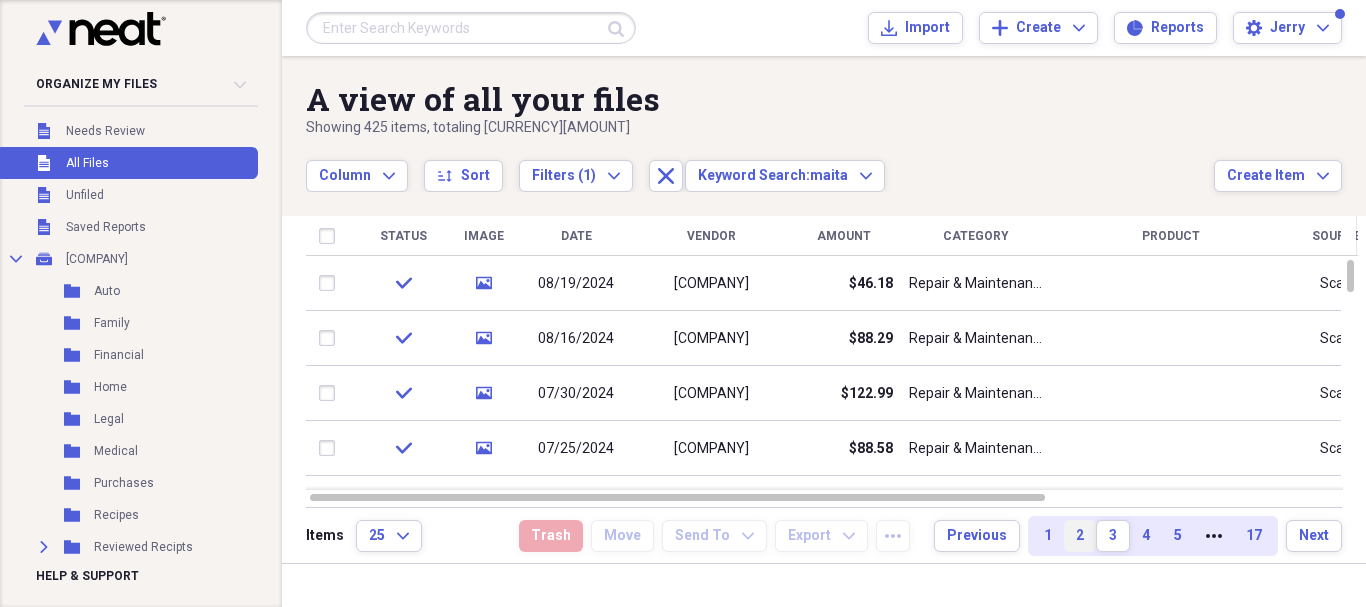 click on "2" at bounding box center [1080, 536] 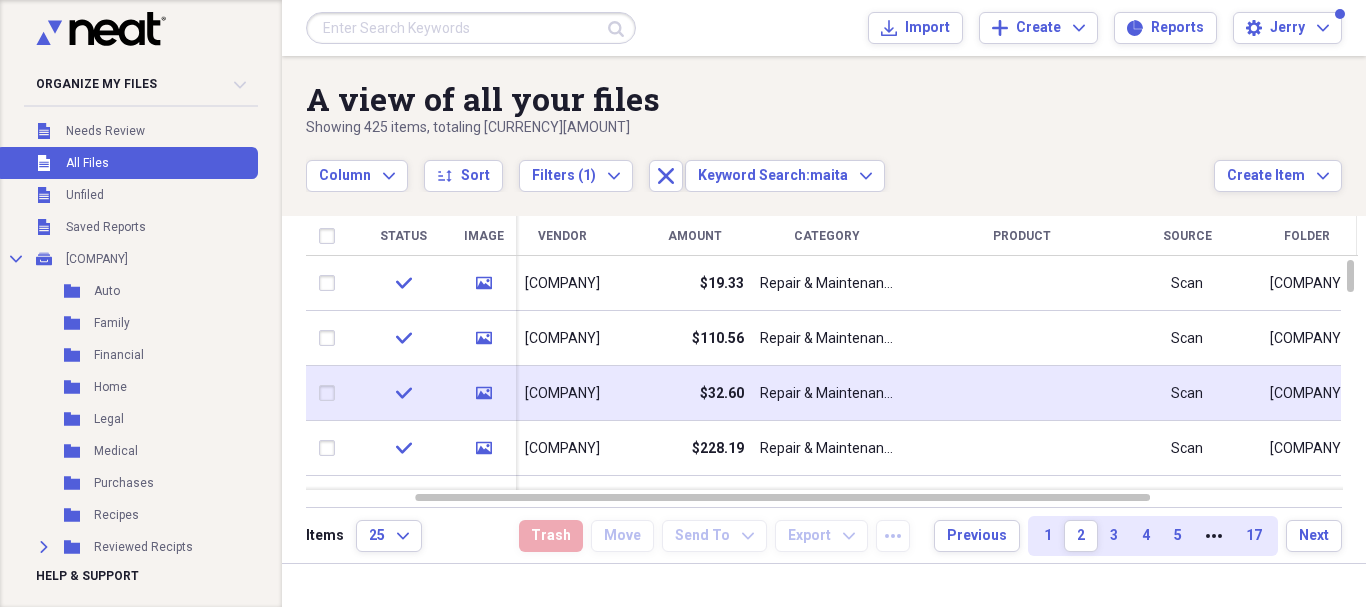 click on "Scan" at bounding box center (1187, 393) 